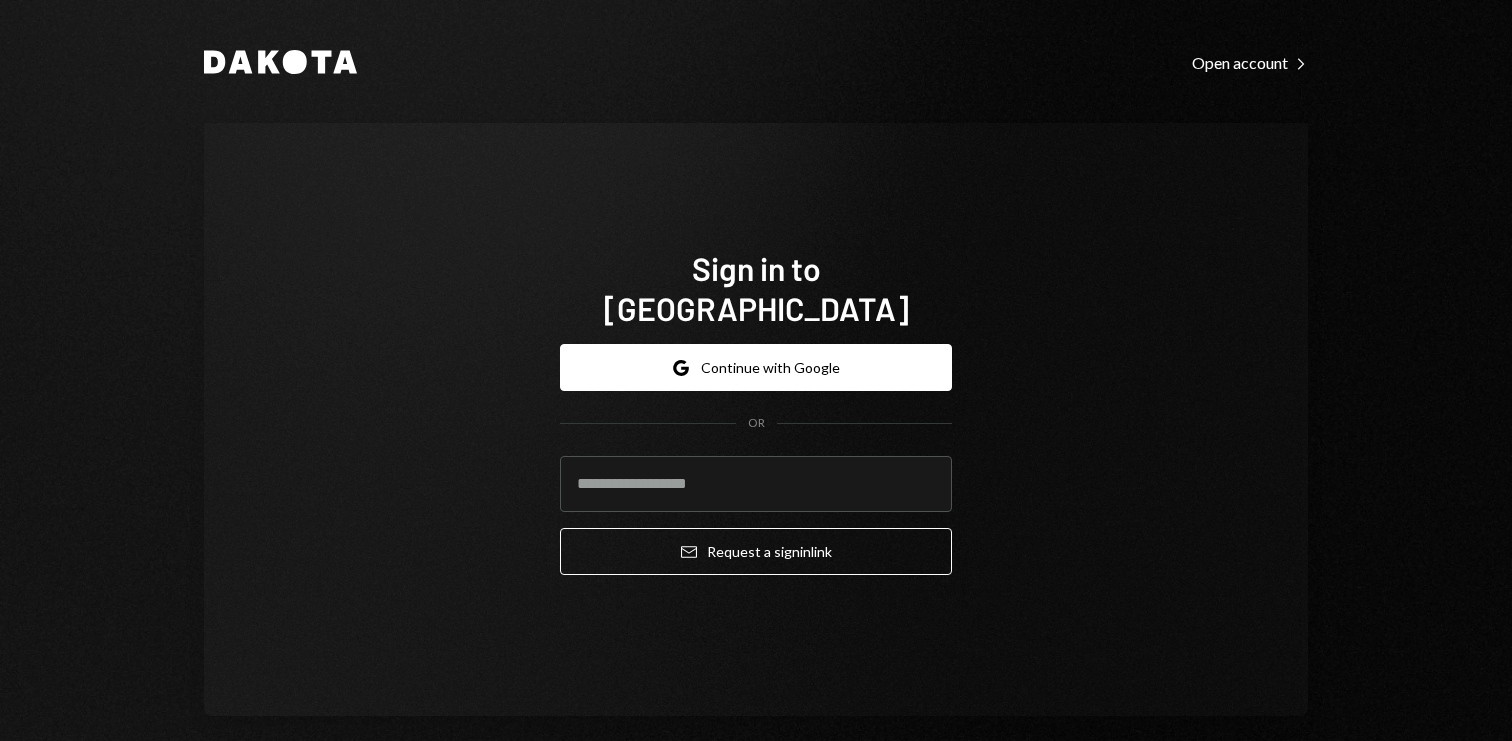 scroll, scrollTop: 0, scrollLeft: 0, axis: both 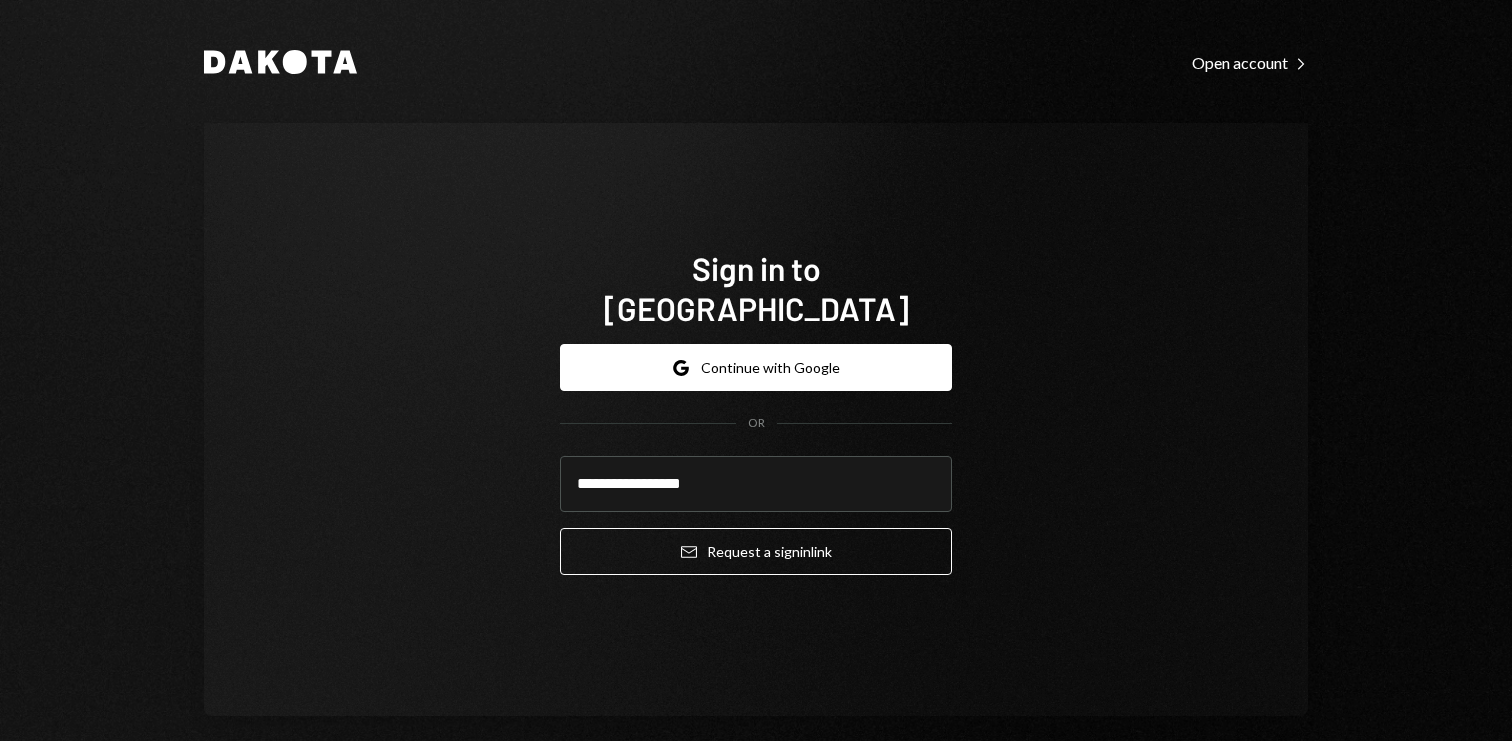 click on "**********" at bounding box center [756, 419] 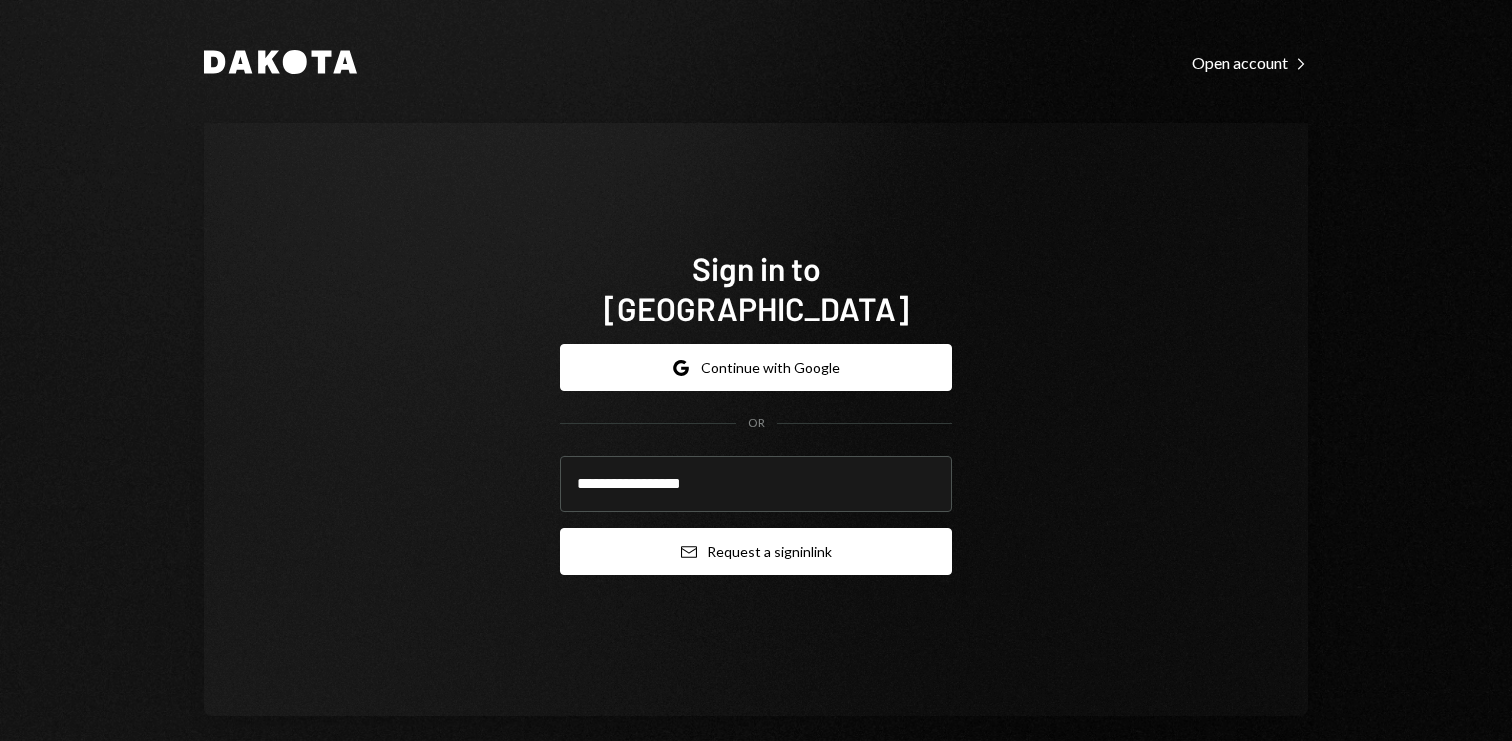 click on "Email Request a sign  in  link" at bounding box center [756, 551] 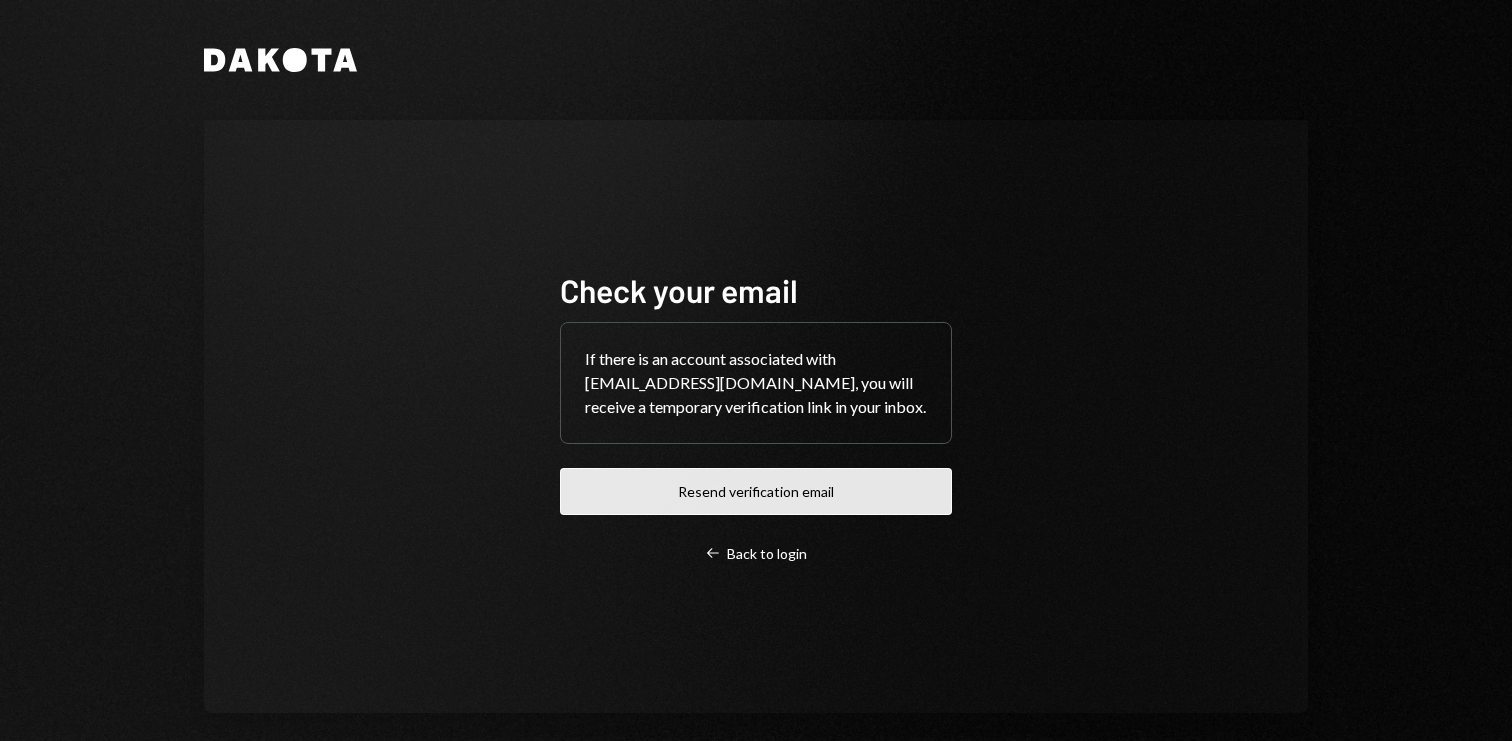 click on "Resend verification email" at bounding box center [756, 491] 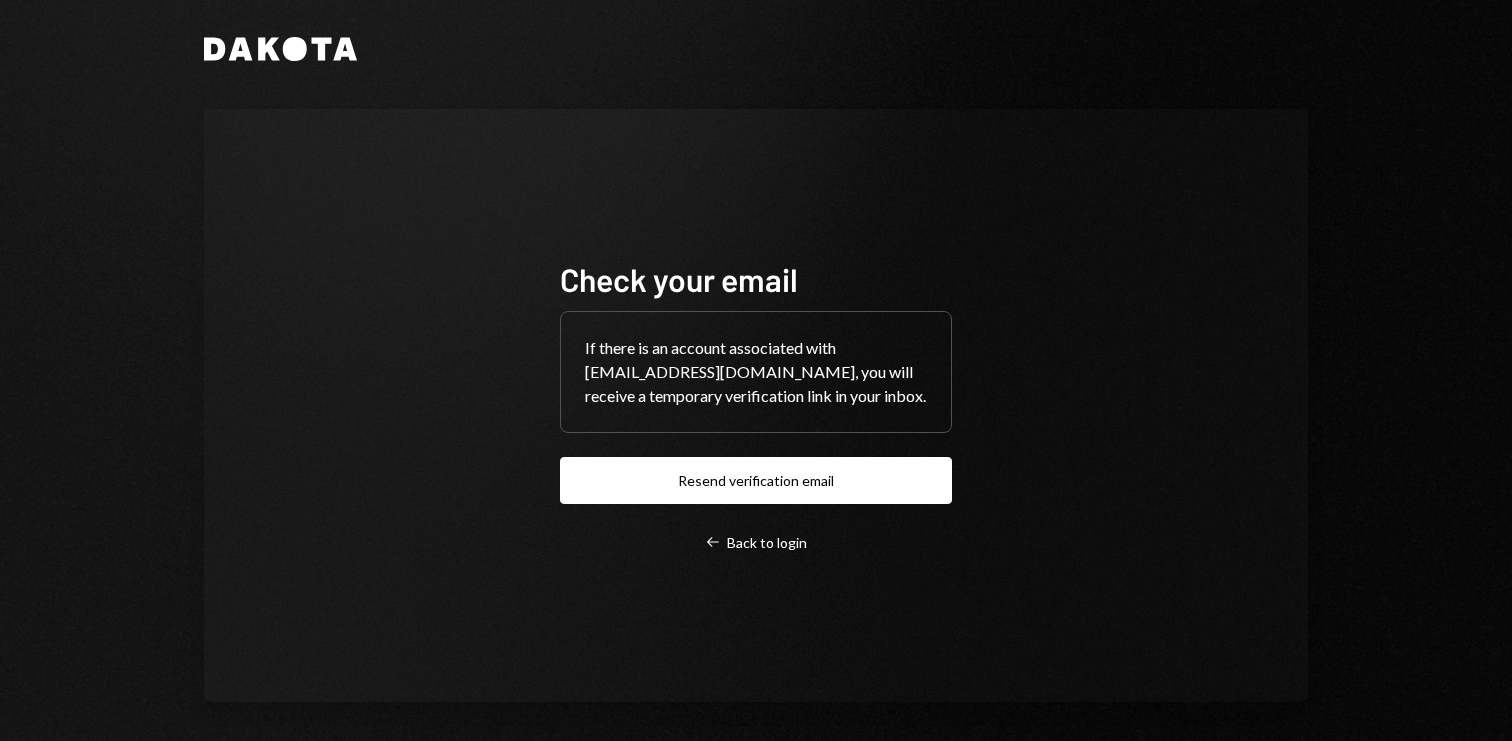 scroll, scrollTop: 0, scrollLeft: 0, axis: both 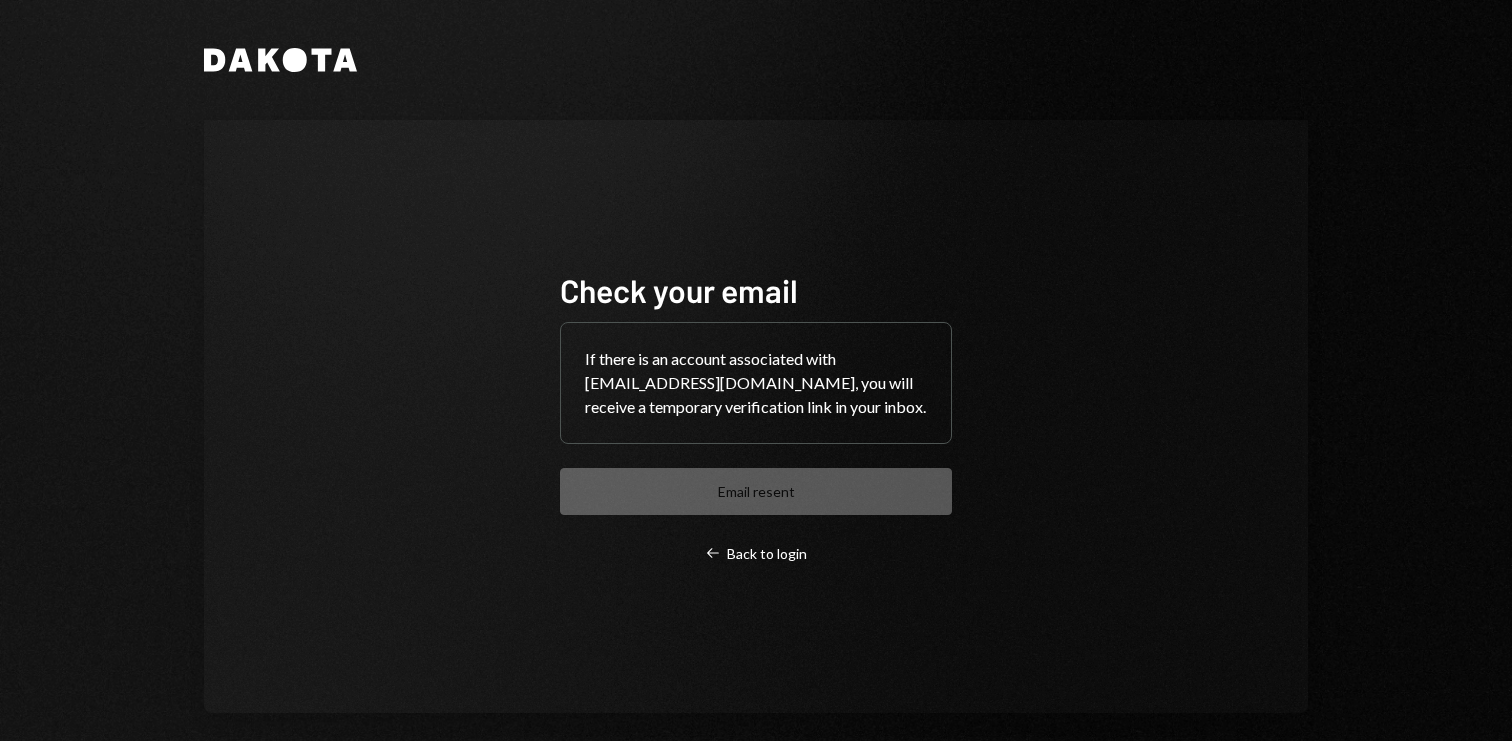 click on "Check your email If there is an account associated with hello@lualtek.app, you will
receive a temporary verification link in your inbox. Email resent Left Arrow Back to login" at bounding box center (756, 416) 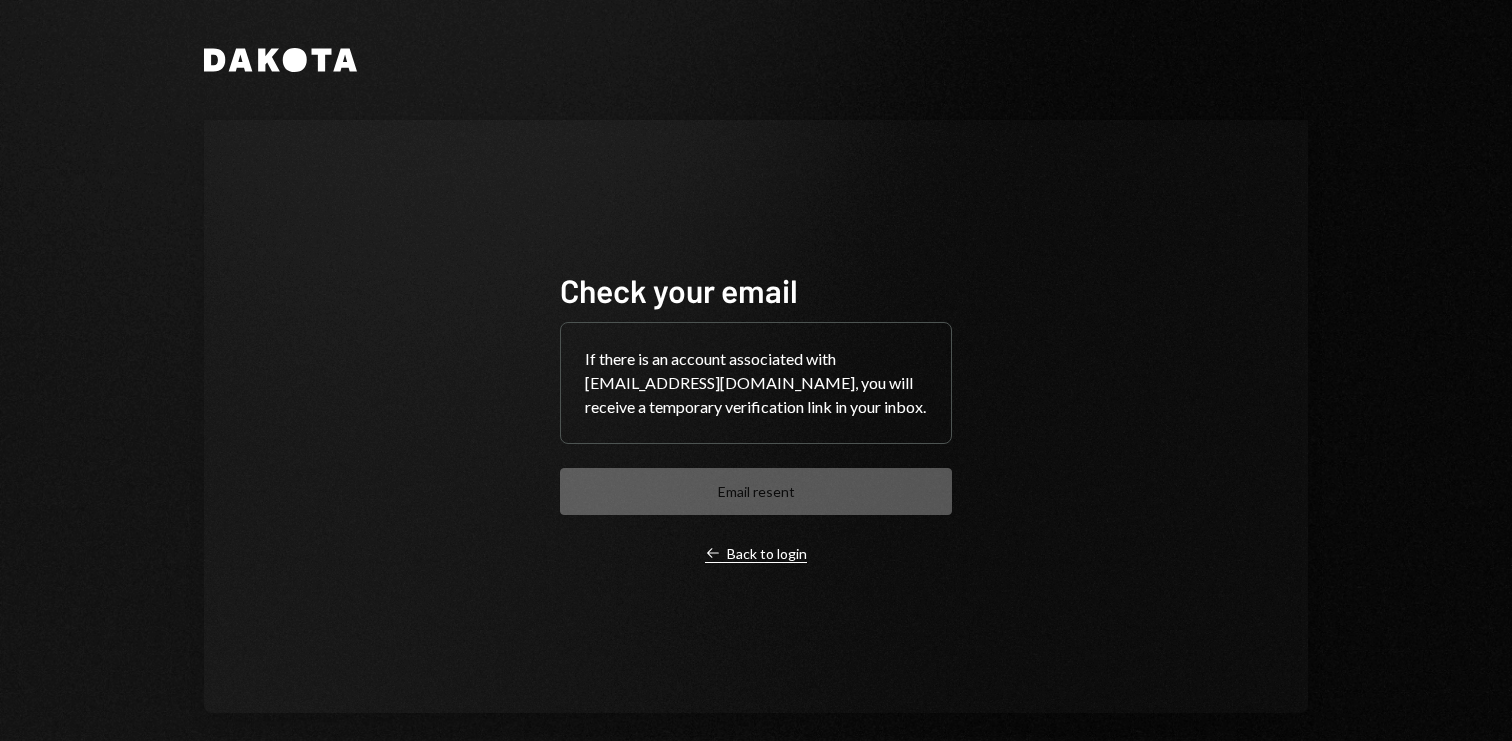 click on "Left Arrow Back to login" at bounding box center [756, 554] 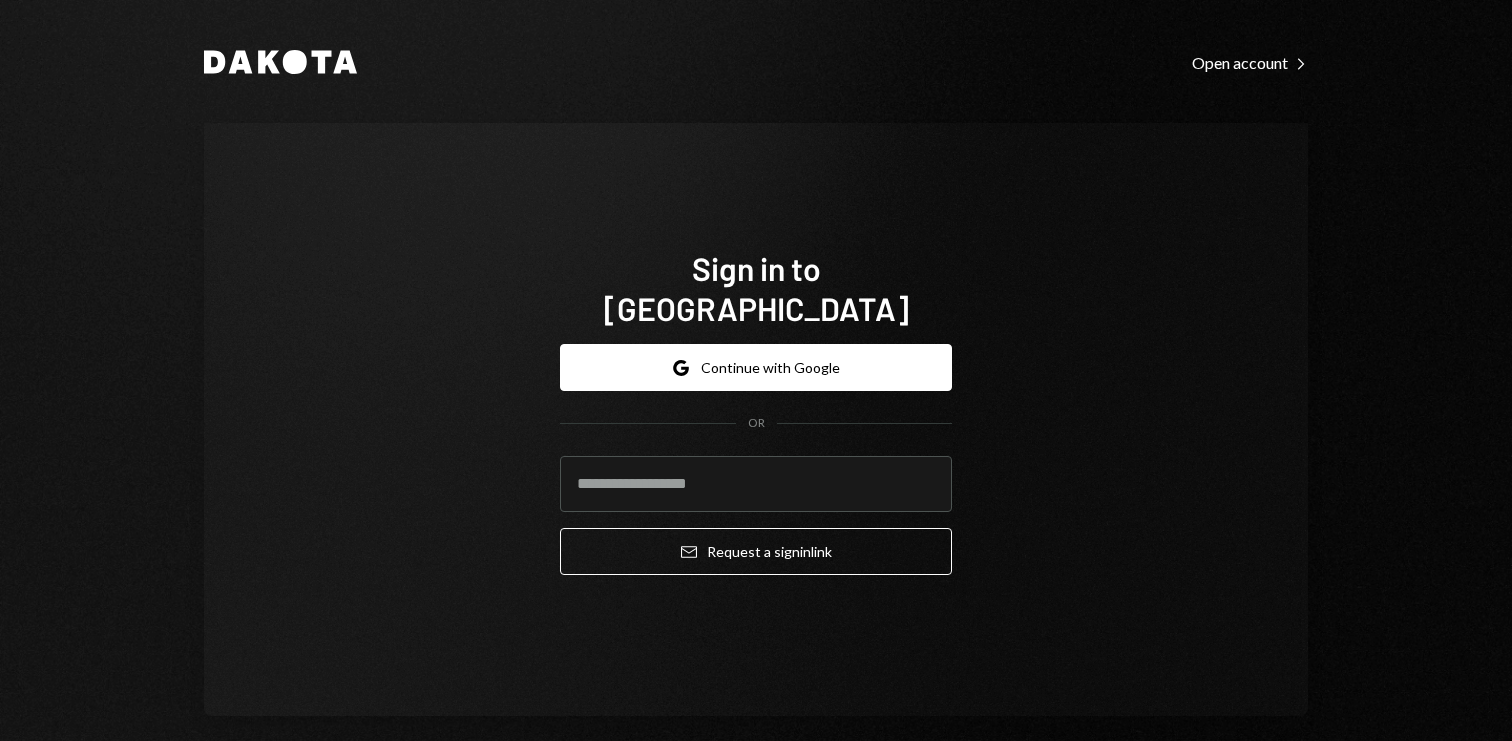 type on "**********" 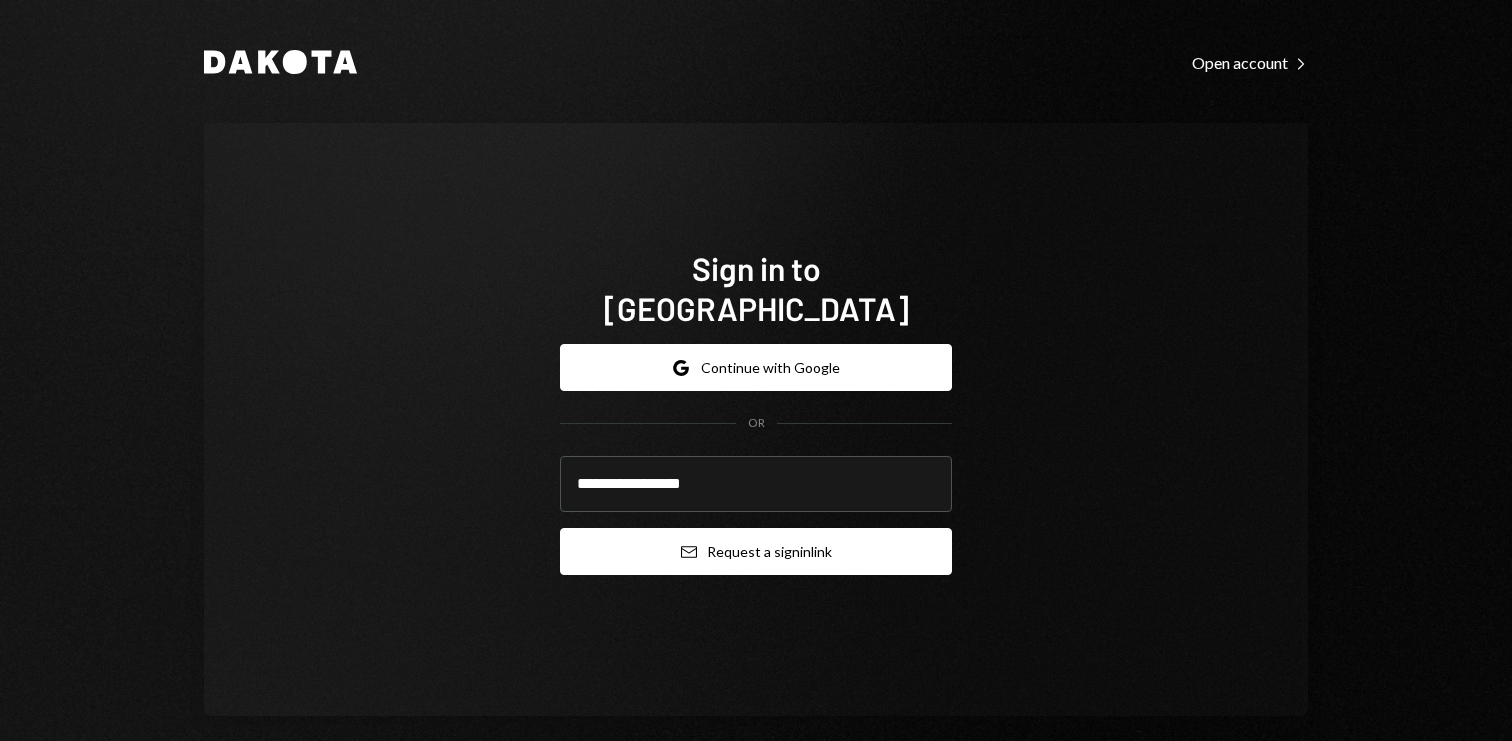click on "Email Request a sign  in  link" at bounding box center (756, 551) 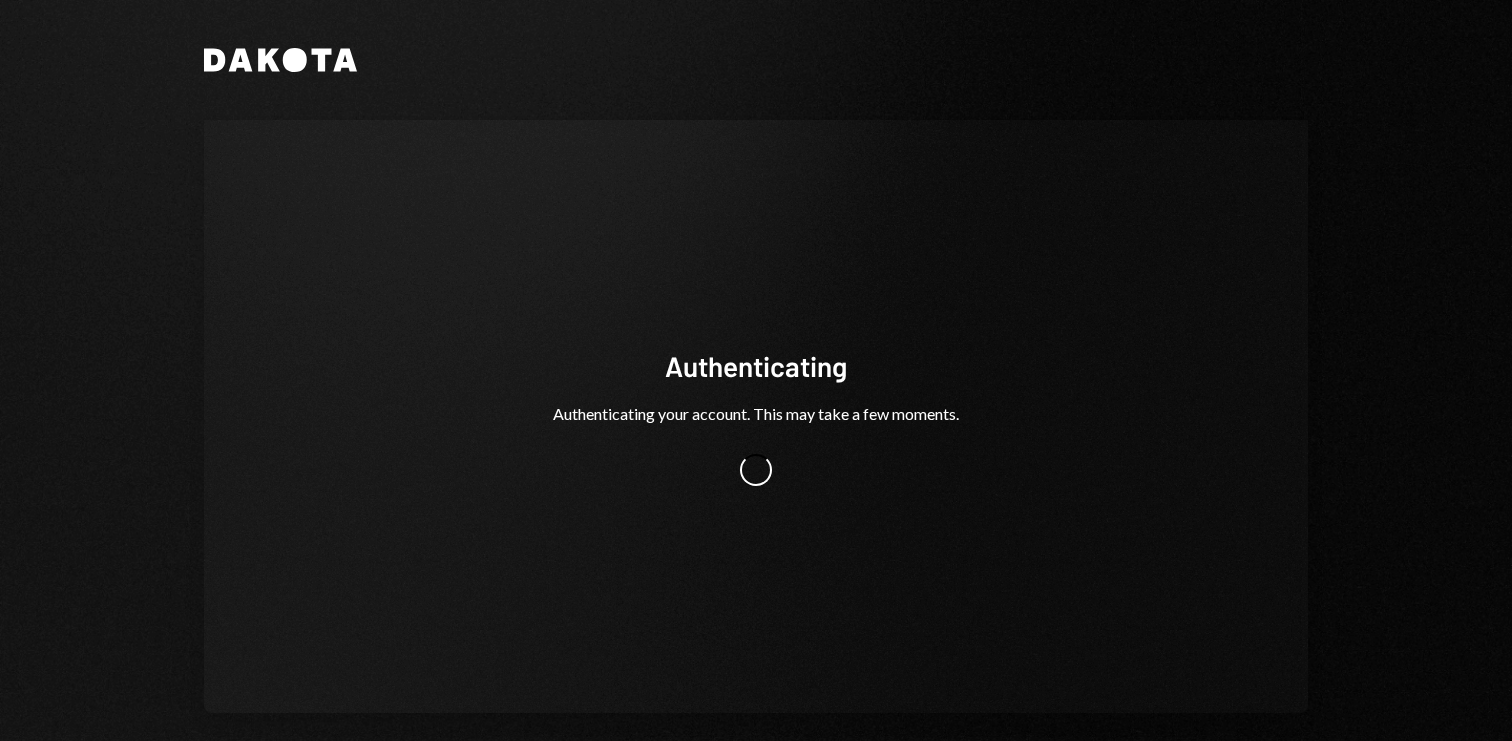 scroll, scrollTop: 0, scrollLeft: 0, axis: both 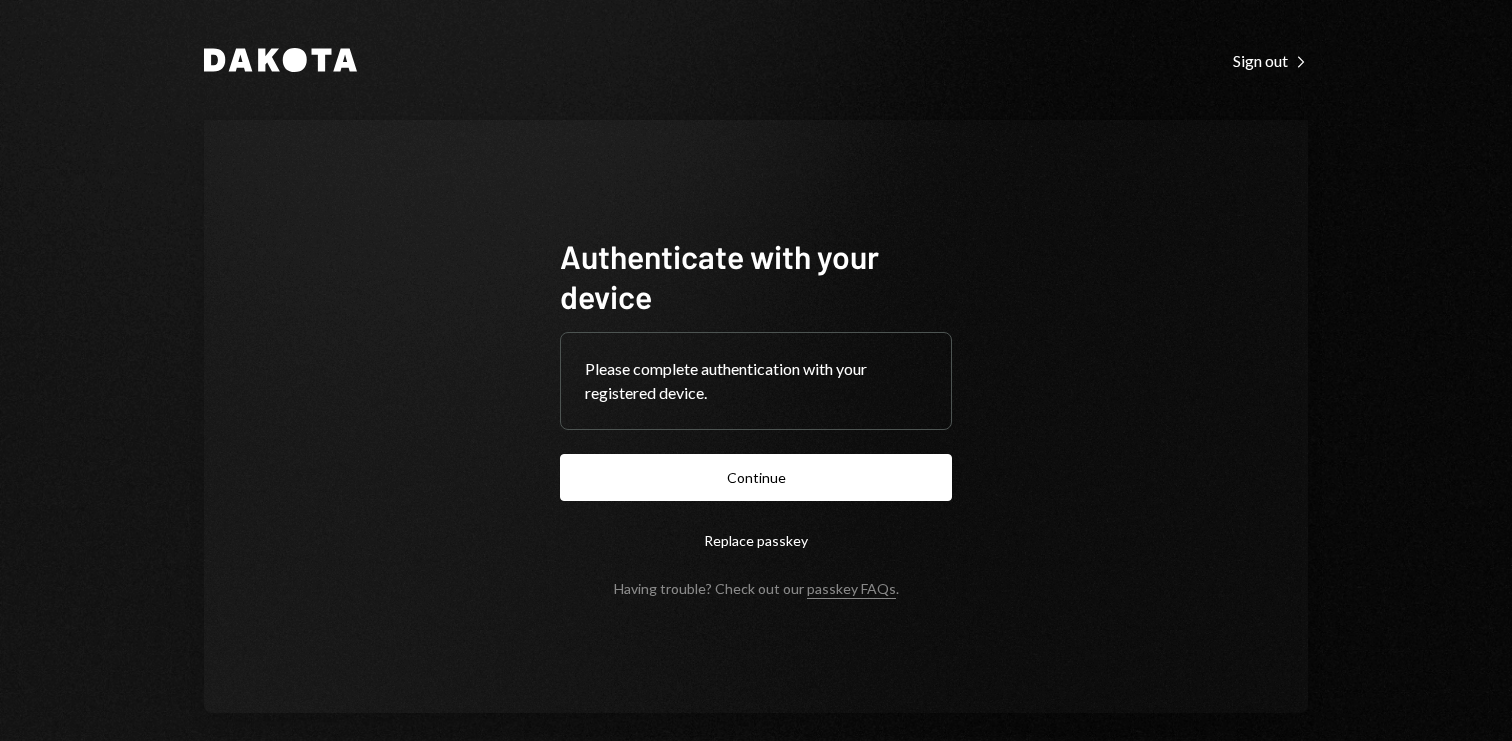 click on "Authenticate with your device Please complete authentication with your registered device. Continue Replace passkey Having trouble? Check out our   passkey FAQs ." at bounding box center (756, 416) 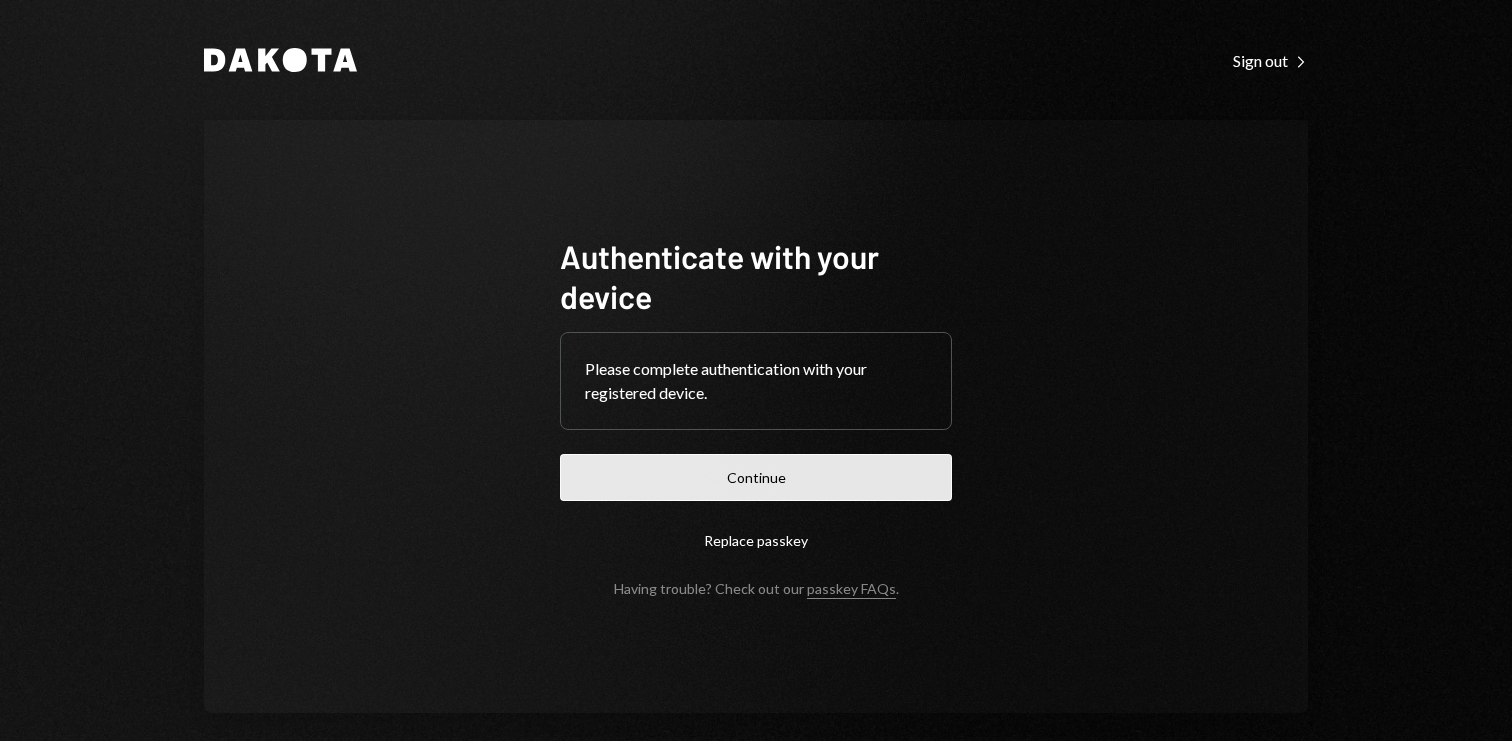 click on "Continue" at bounding box center (756, 477) 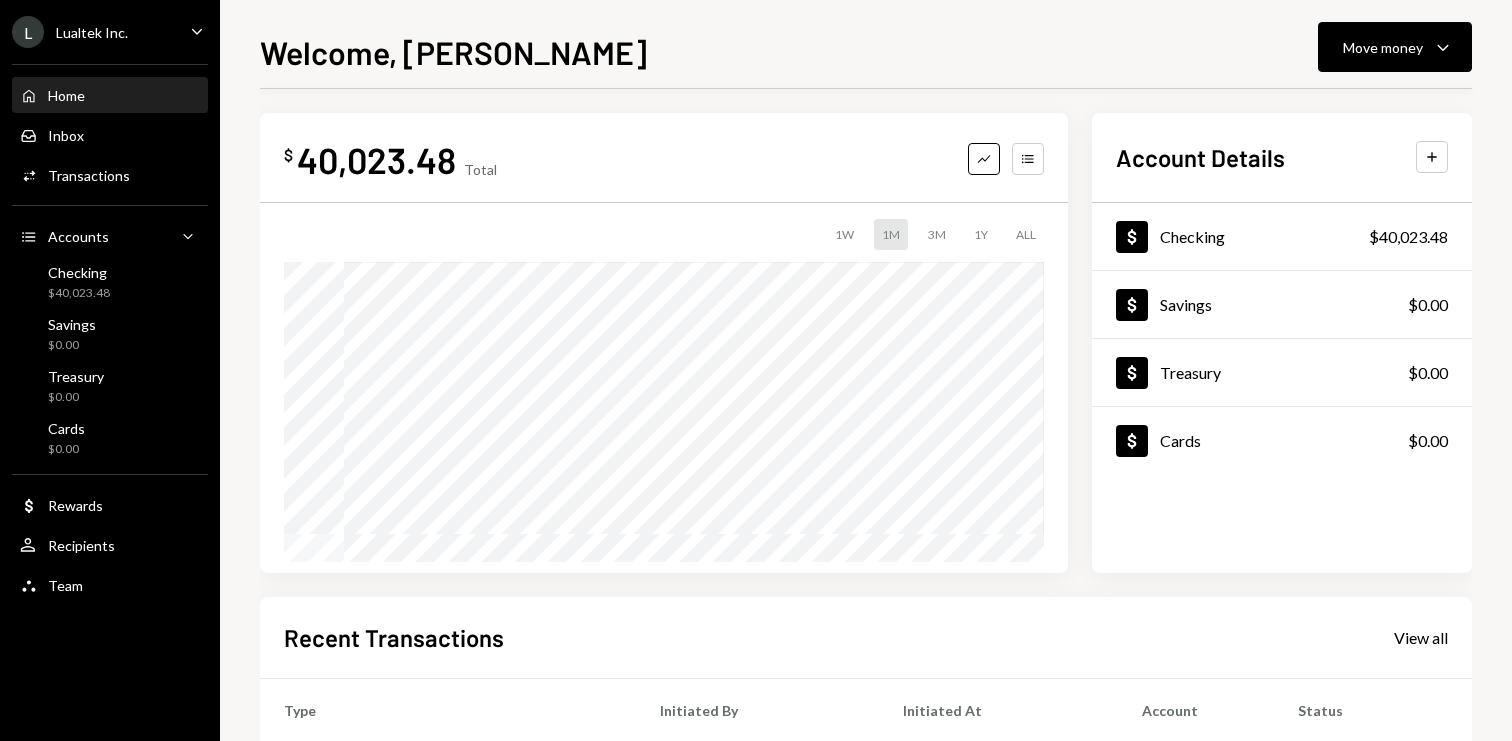 scroll, scrollTop: 0, scrollLeft: 0, axis: both 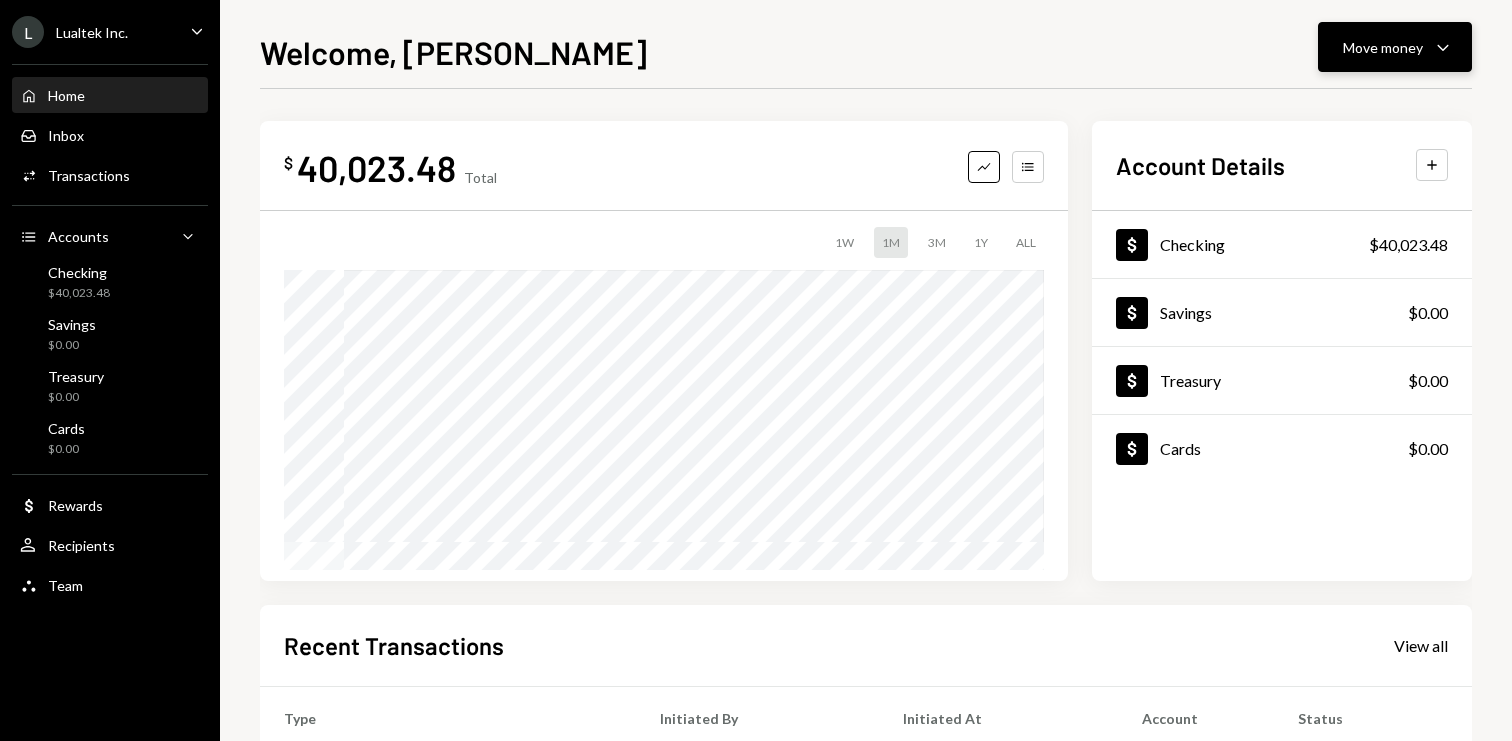 click on "Move money" at bounding box center [1383, 47] 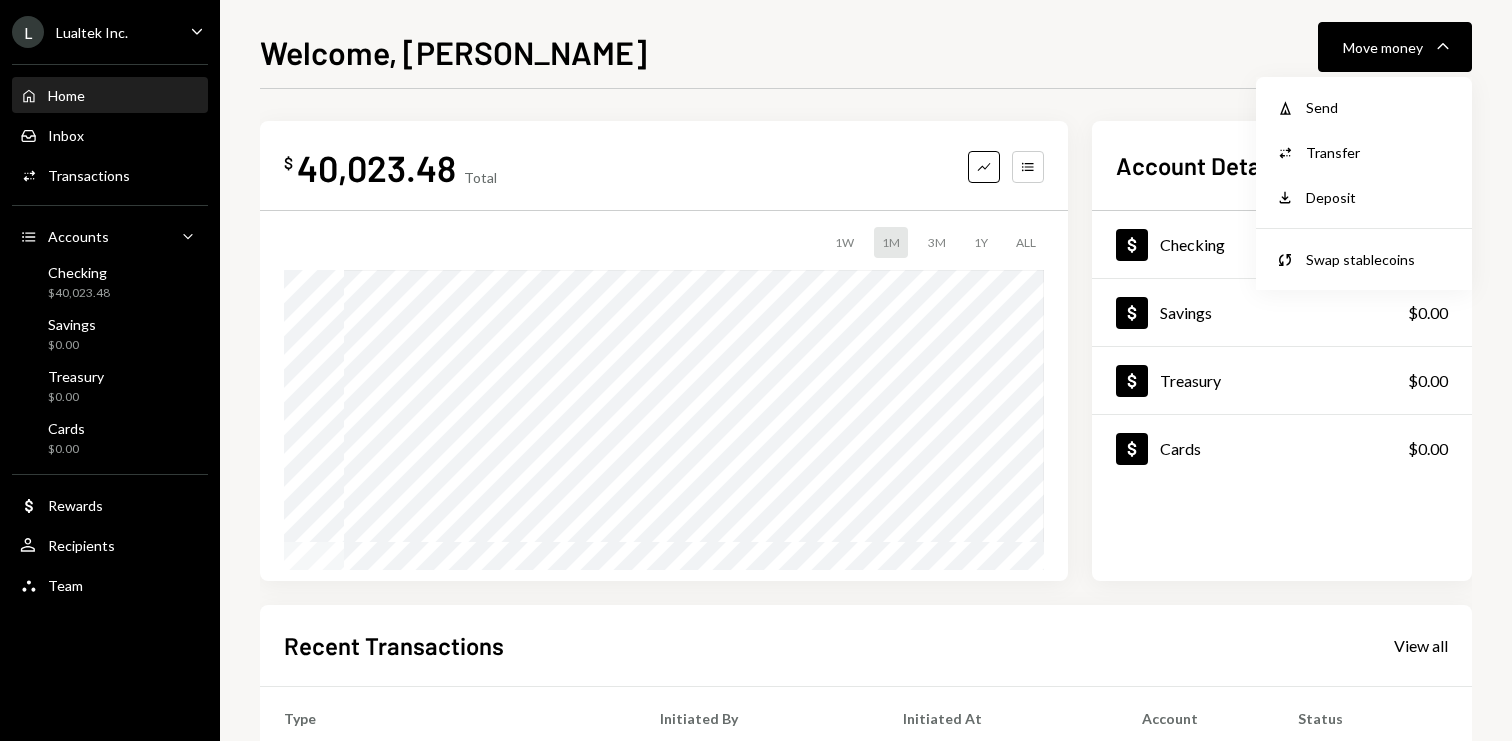 click on "Withdraw Send" at bounding box center [1364, 107] 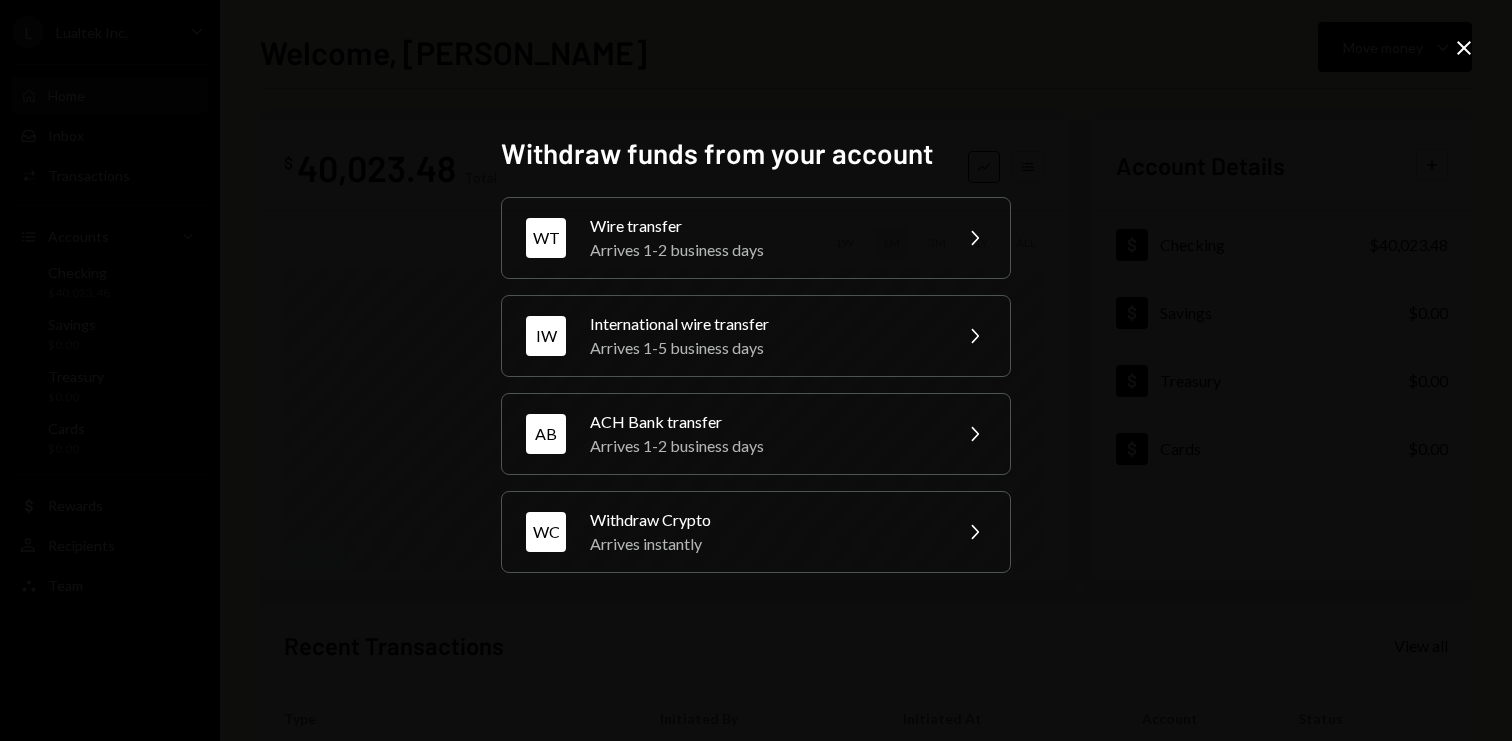 click on "Close" 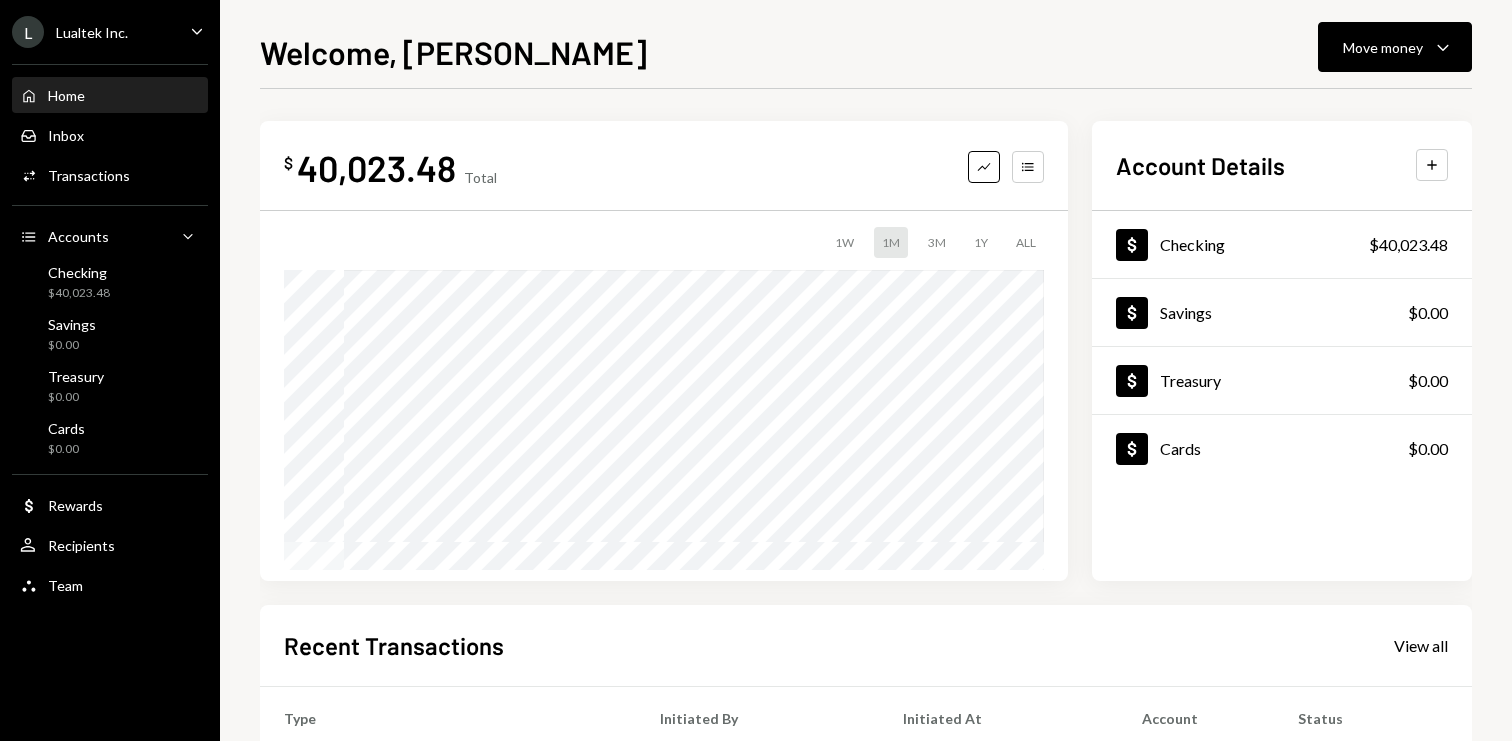 click on "Lualtek Inc." at bounding box center (92, 32) 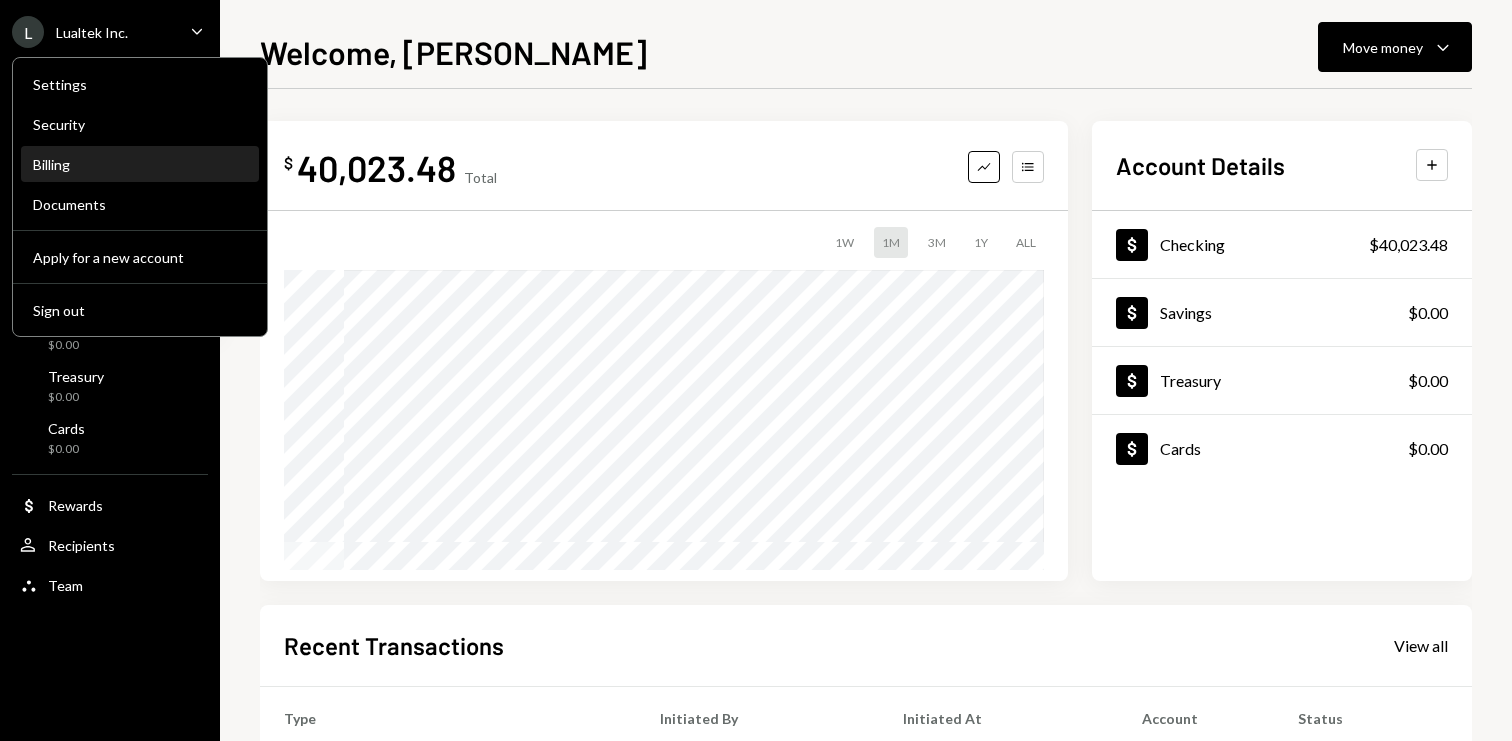 click on "Billing" at bounding box center [140, 165] 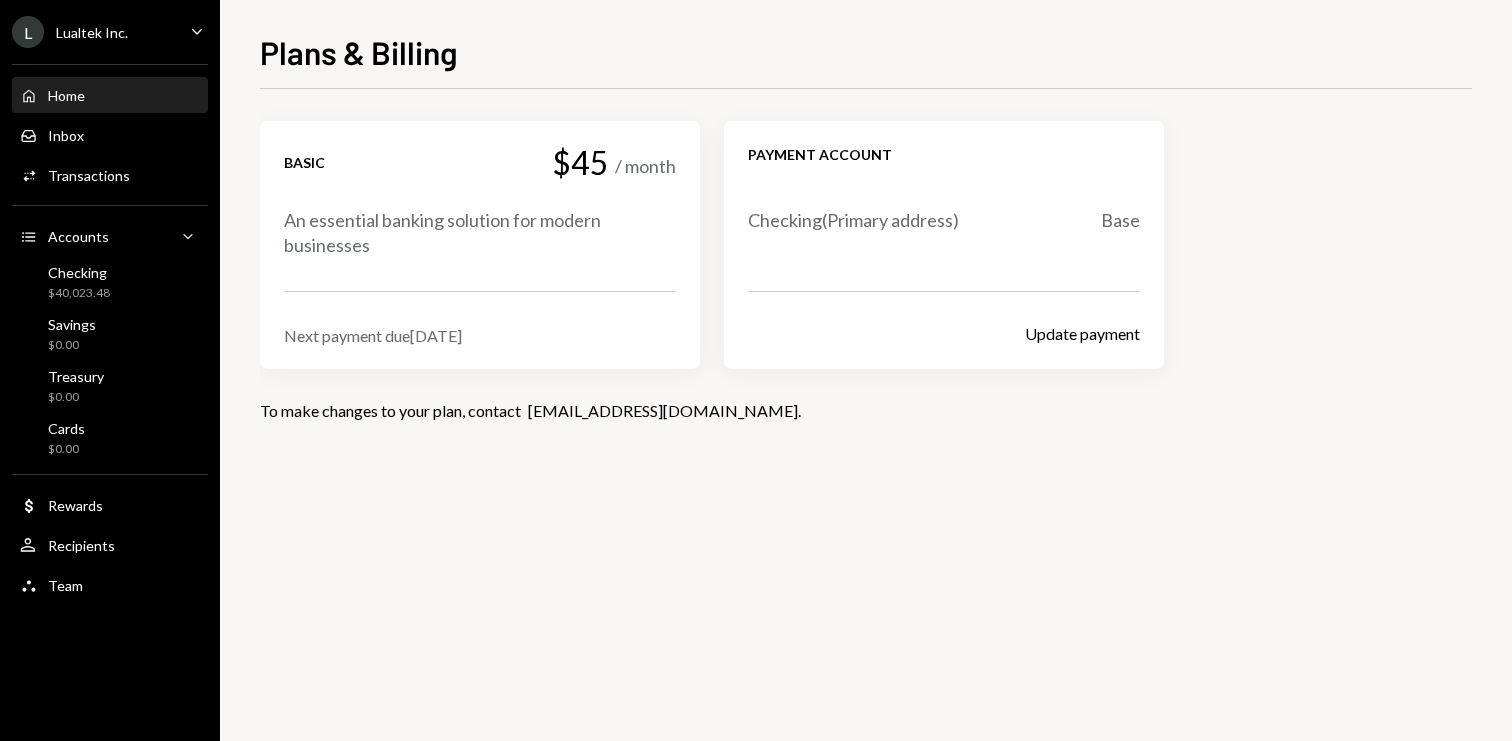 click on "Home Home" at bounding box center (110, 96) 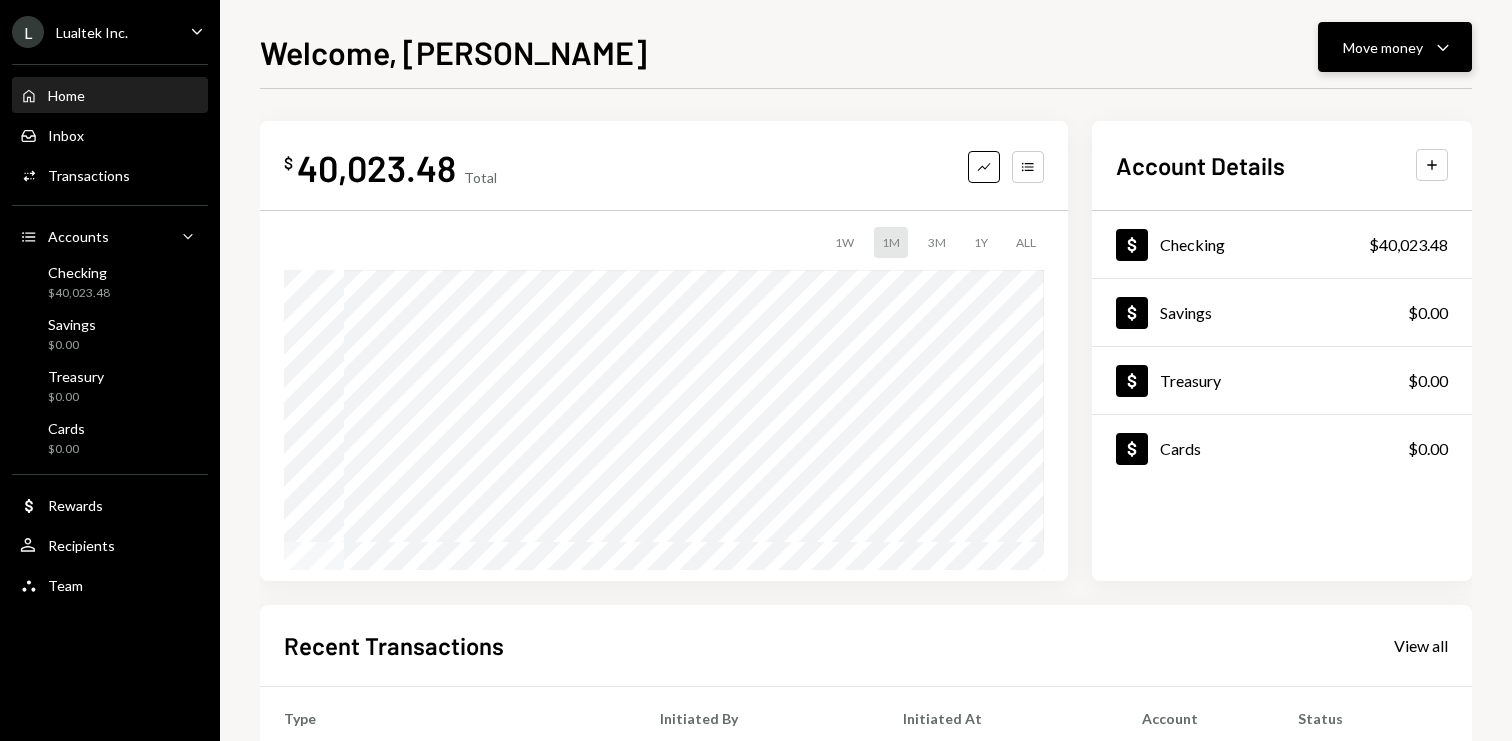 click on "Move money Caret Down" at bounding box center (1395, 47) 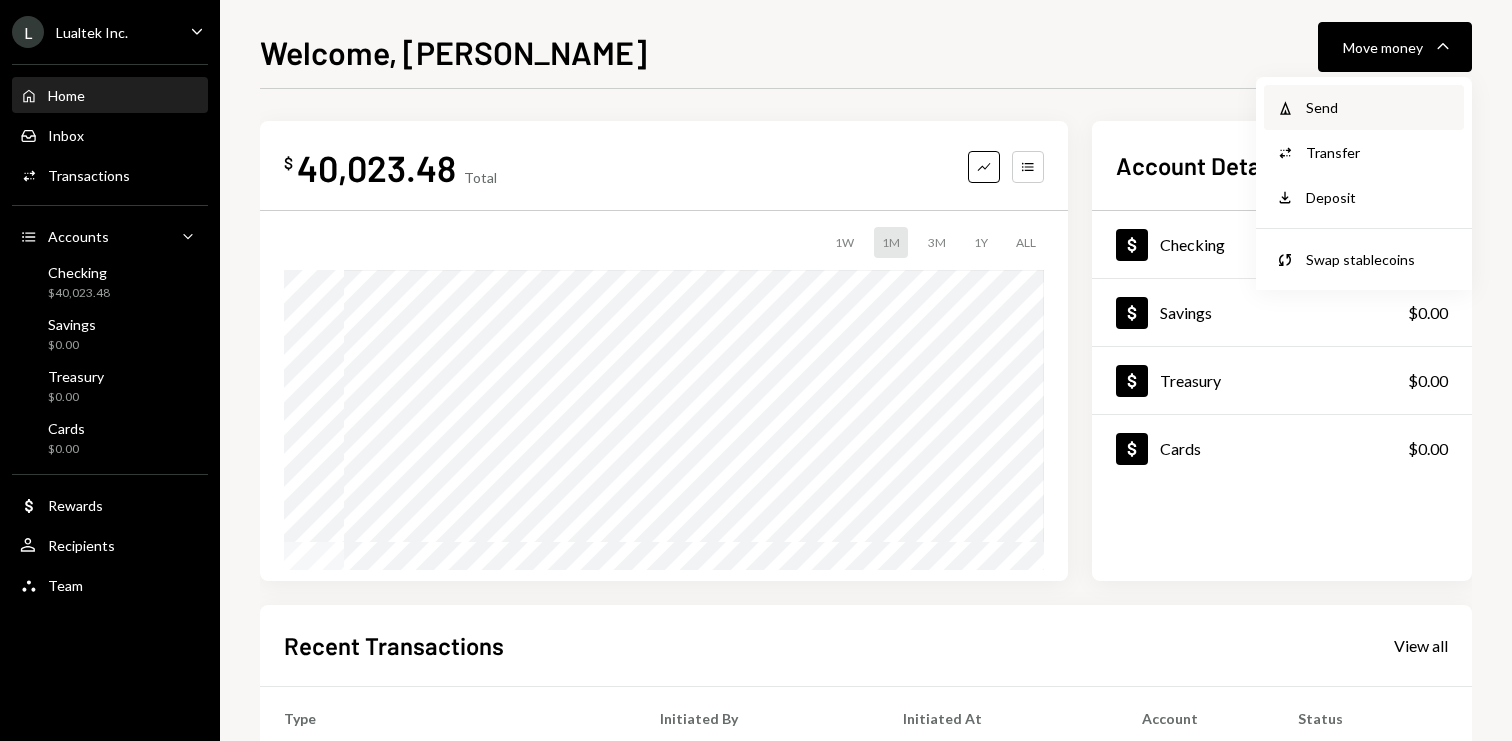 click on "Send" at bounding box center [1379, 107] 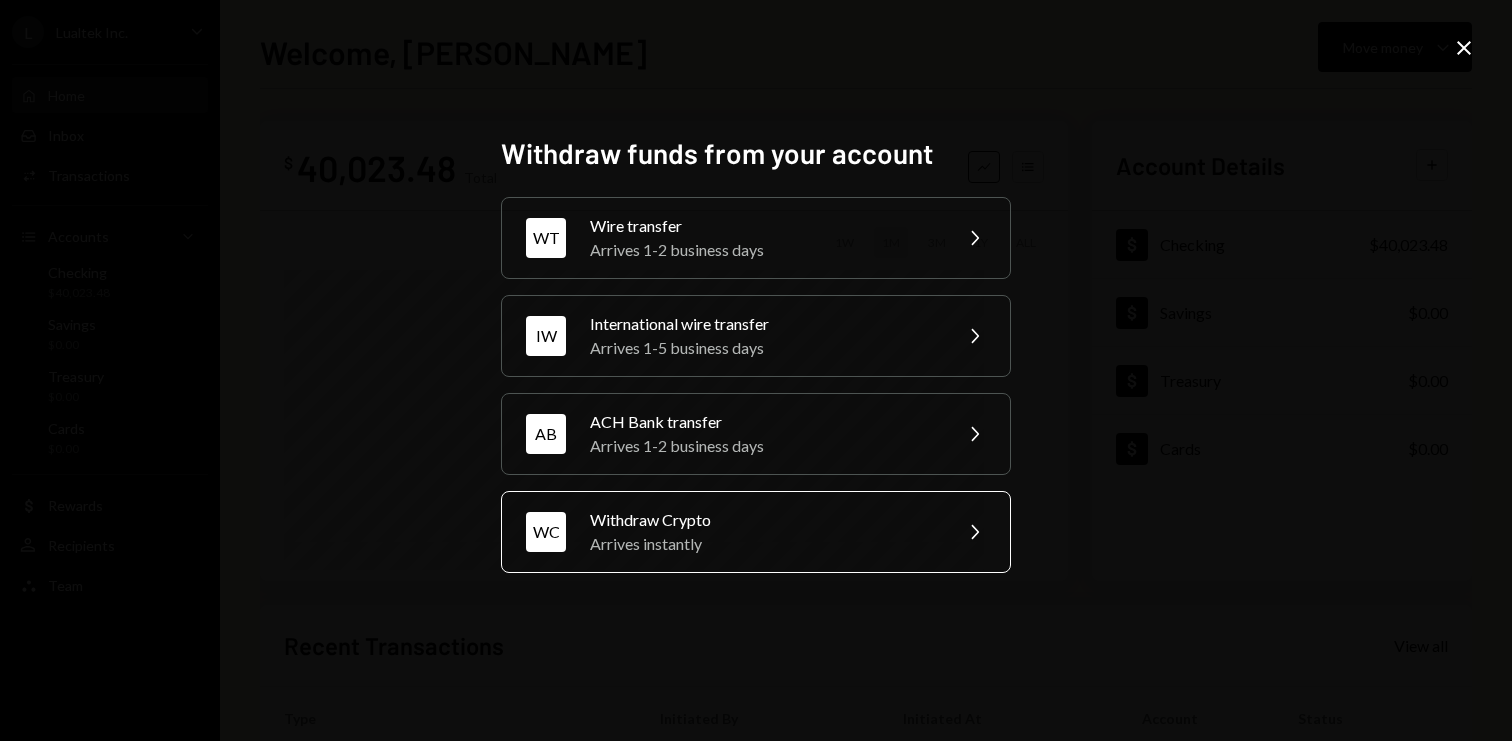 click on "Withdraw Crypto" at bounding box center [764, 520] 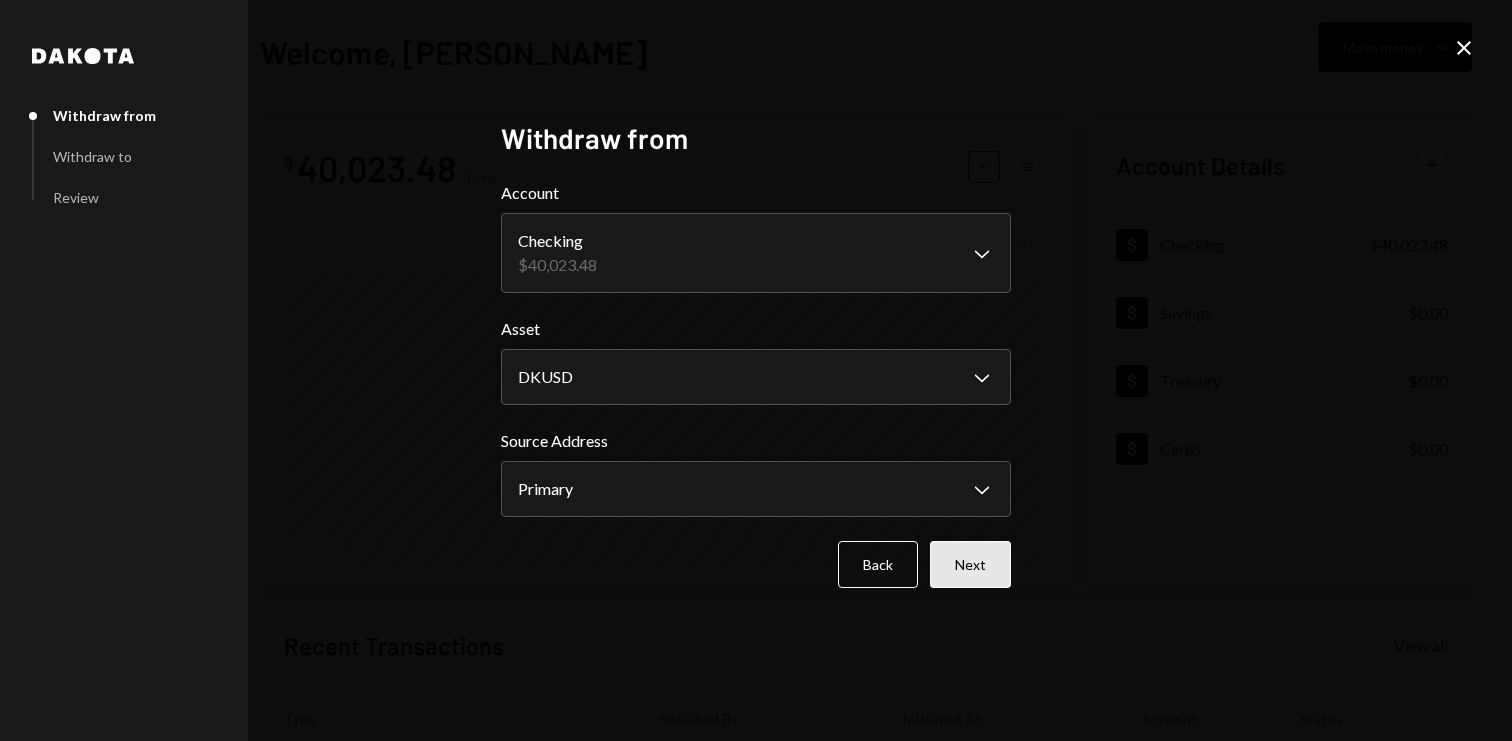 click on "Next" at bounding box center [970, 564] 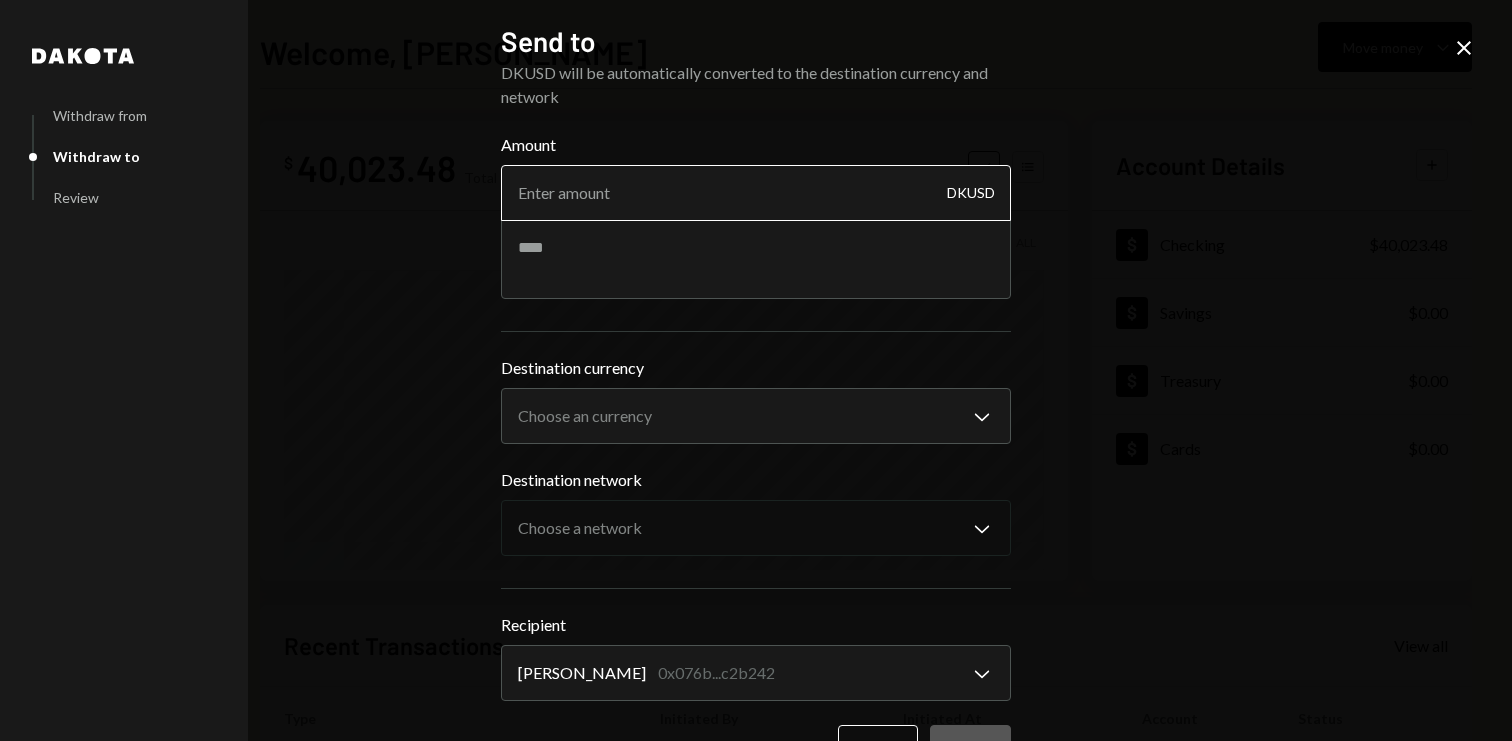 click on "Amount" at bounding box center [756, 193] 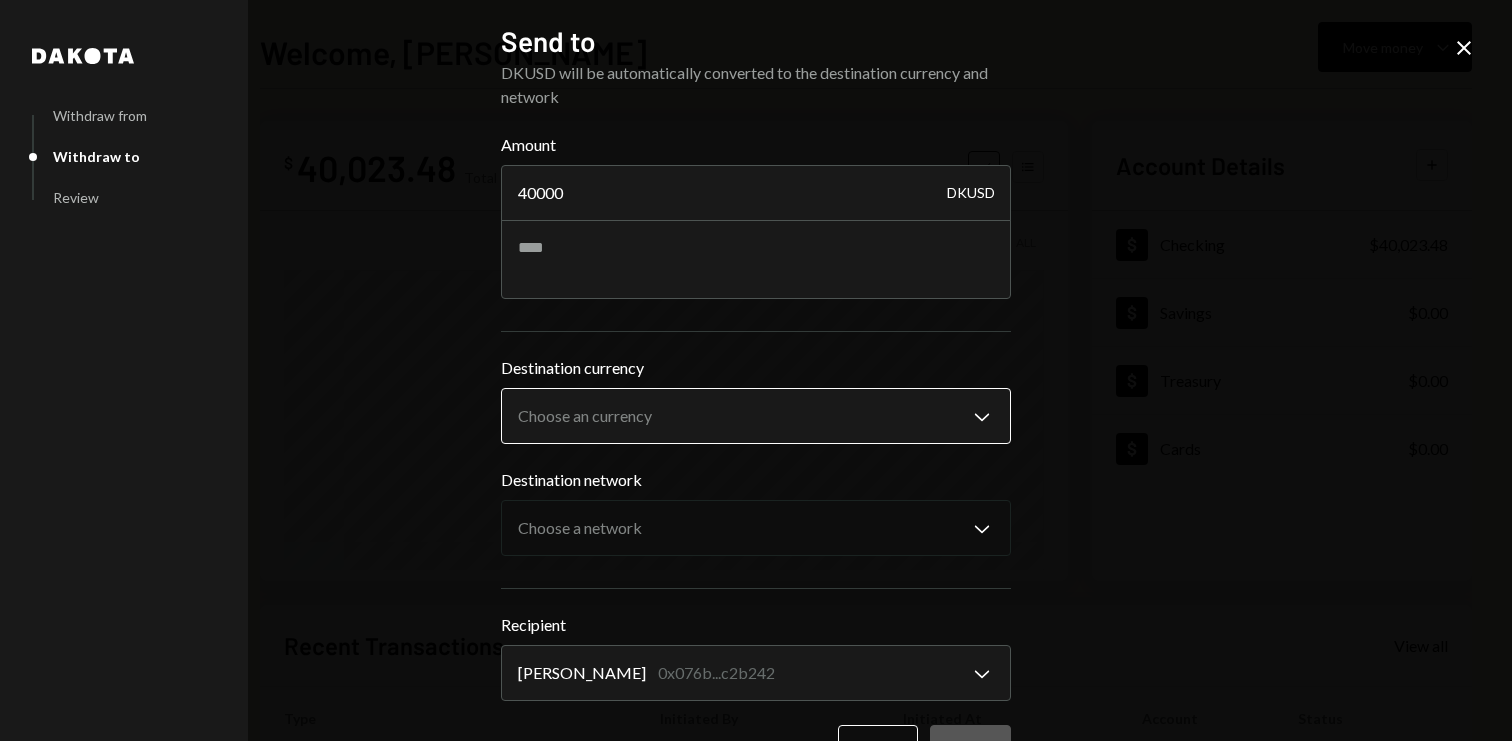 type on "40000" 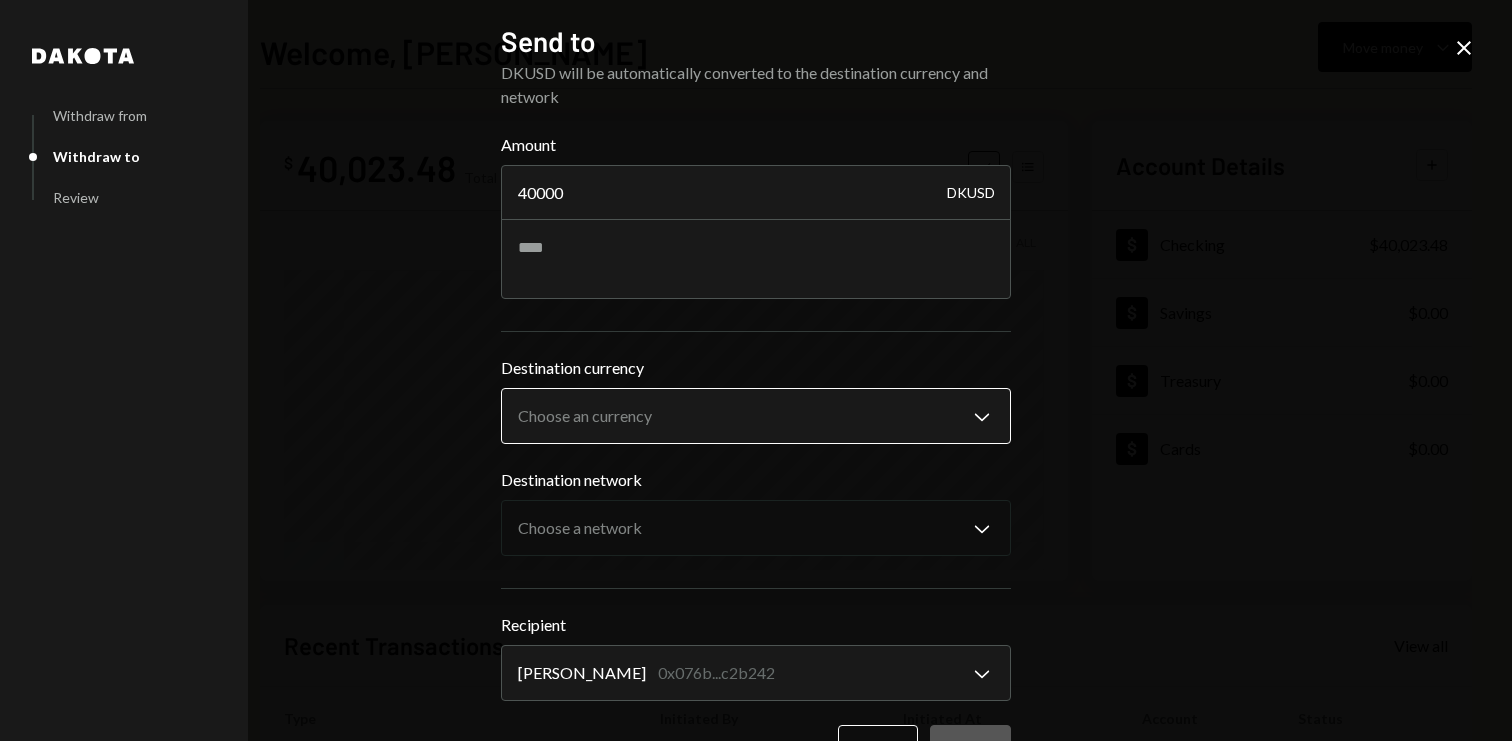 click on "L Lualtek Inc. Caret Down Home Home Inbox Inbox Activities Transactions Accounts Accounts Caret Down Checking $40,023.48 Savings $0.00 Treasury $0.00 Cards $0.00 Dollar Rewards User Recipients Team Team Welcome, Anne Move money Caret Down $ 40,023.48 Total Graph Accounts 1W 1M 3M 1Y ALL Account Details Plus Dollar Checking $40,023.48 Dollar Savings $0.00 Dollar Treasury $0.00 Dollar Cards $0.00 Recent Transactions View all Type Initiated By Initiated At Account Status Bank Deposit $40,000.00 Aquasoltech Inc 07/02/25 6:06 PM Checking Completed Withdrawal 20,010  DKUSD Anne Gallacher 07/02/25 12:57 PM Checking Completed Bank Deposit $20,030.00 SNIPPFY, INC. 07/02/25 10:53 AM Checking Completed Withdrawal 20,055.95  DKUSD Anne Gallacher 07/01/25 3:18 PM Checking Completed Bank Deposit $20,050.00 CRAWL AI INC. 07/01/25 1:56 PM Checking Completed Welcome, Anne - Dakota Dakota Withdraw from Withdraw to Review Send to DKUSD will be automatically converted to the destination currency and network Amount 40000 DKUSD" at bounding box center [756, 370] 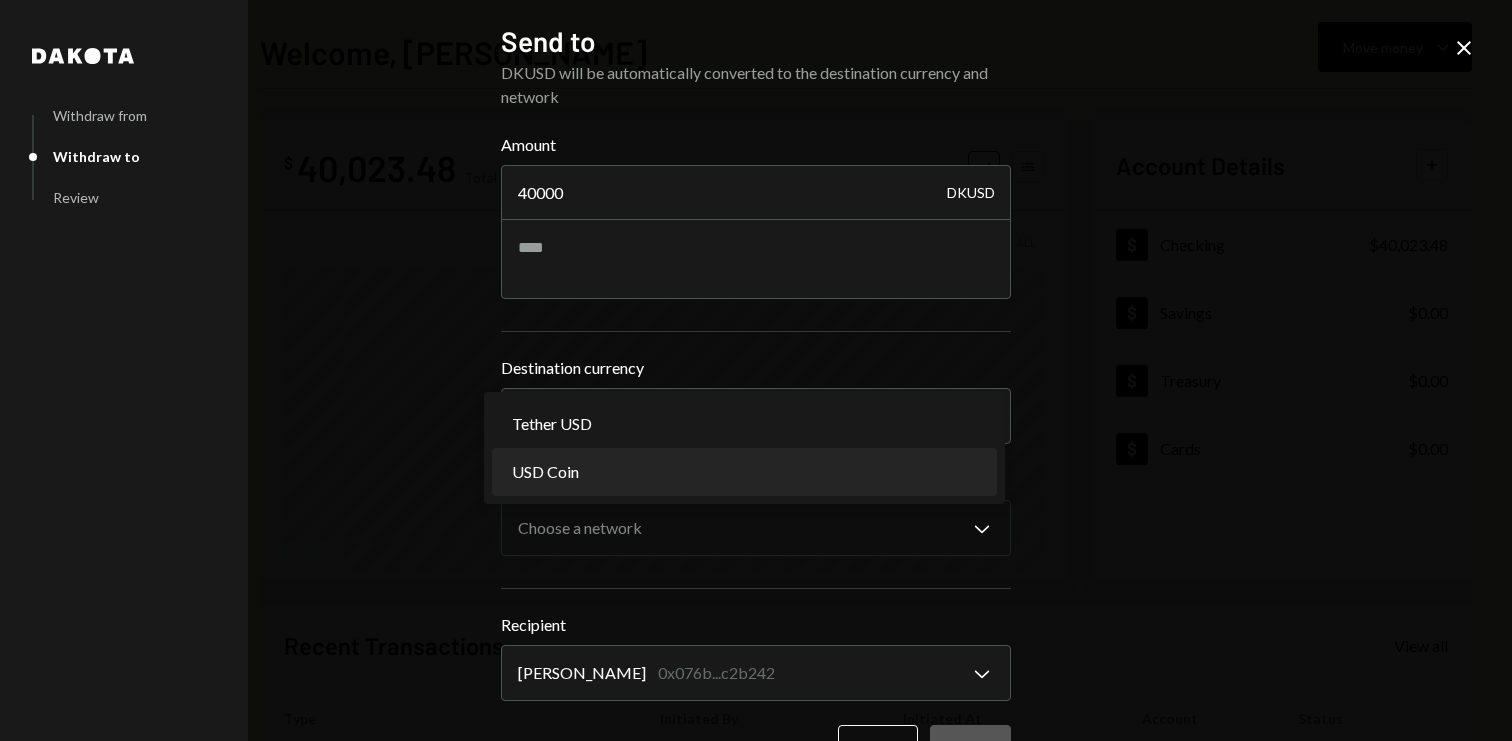 select on "****" 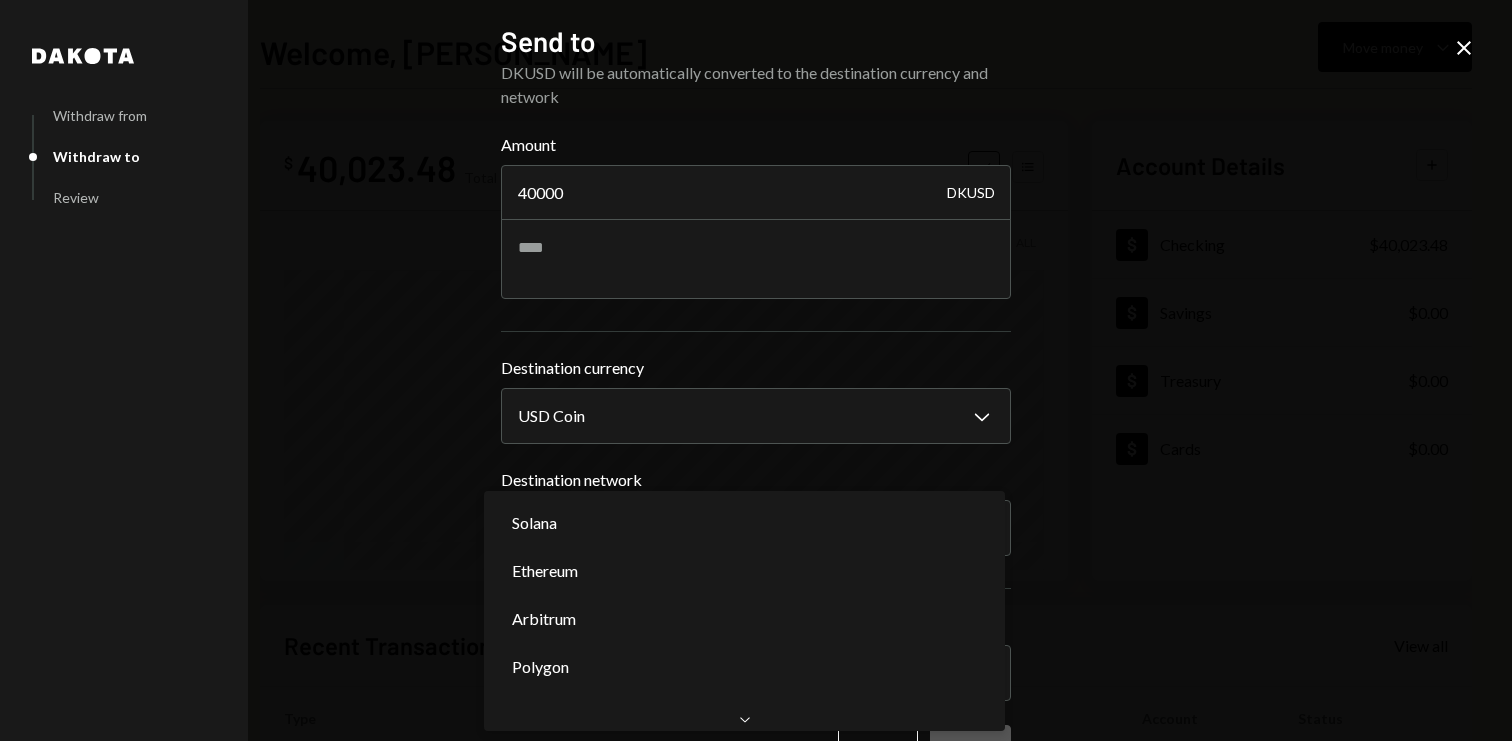 click on "L Lualtek Inc. Caret Down Home Home Inbox Inbox Activities Transactions Accounts Accounts Caret Down Checking $40,023.48 Savings $0.00 Treasury $0.00 Cards $0.00 Dollar Rewards User Recipients Team Team Welcome, Anne Move money Caret Down $ 40,023.48 Total Graph Accounts 1W 1M 3M 1Y ALL Account Details Plus Dollar Checking $40,023.48 Dollar Savings $0.00 Dollar Treasury $0.00 Dollar Cards $0.00 Recent Transactions View all Type Initiated By Initiated At Account Status Bank Deposit $40,000.00 Aquasoltech Inc 07/02/25 6:06 PM Checking Completed Withdrawal 20,010  DKUSD Anne Gallacher 07/02/25 12:57 PM Checking Completed Bank Deposit $20,030.00 SNIPPFY, INC. 07/02/25 10:53 AM Checking Completed Withdrawal 20,055.95  DKUSD Anne Gallacher 07/01/25 3:18 PM Checking Completed Bank Deposit $20,050.00 CRAWL AI INC. 07/01/25 1:56 PM Checking Completed Welcome, Anne - Dakota Dakota Withdraw from Withdraw to Review Send to DKUSD will be automatically converted to the destination currency and network Amount 40000 DKUSD" at bounding box center [756, 370] 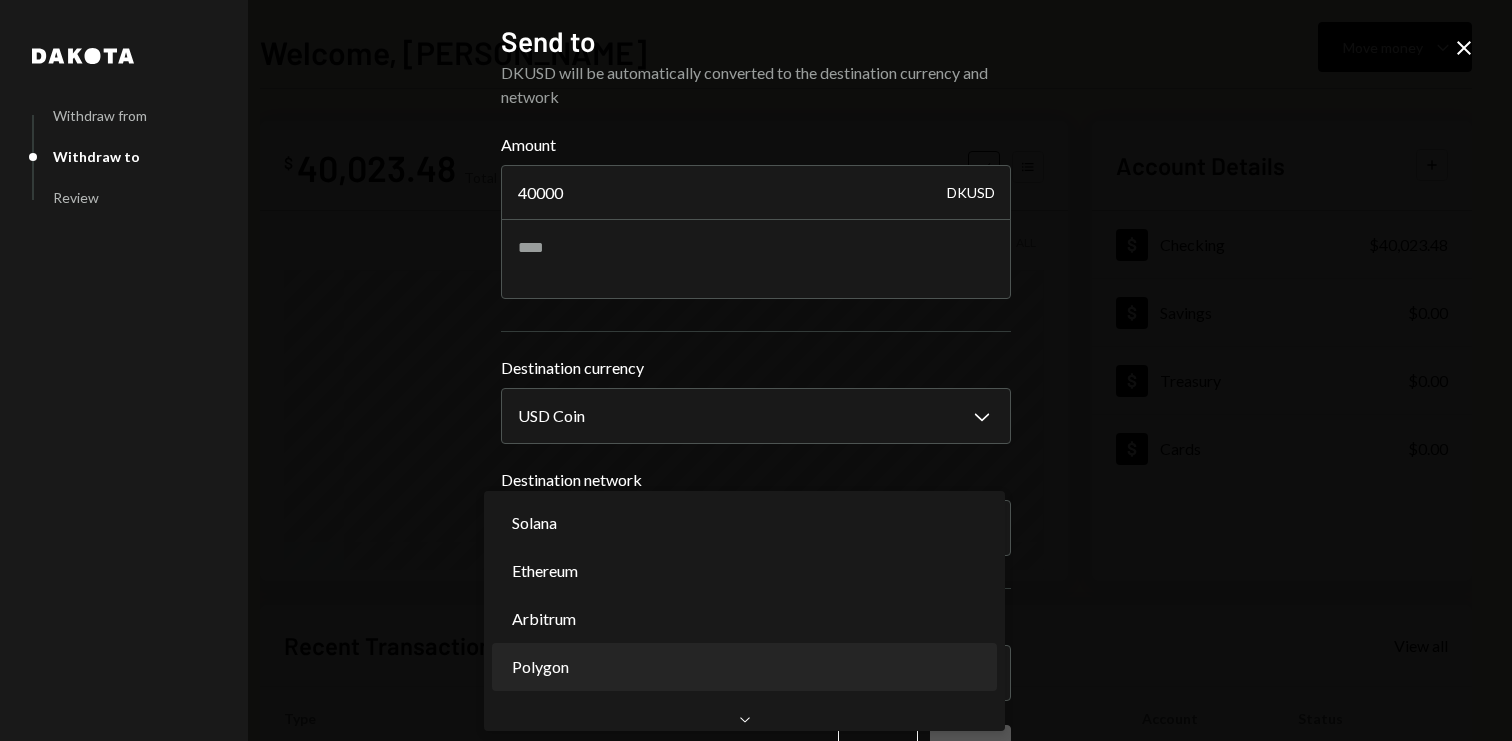 select on "**********" 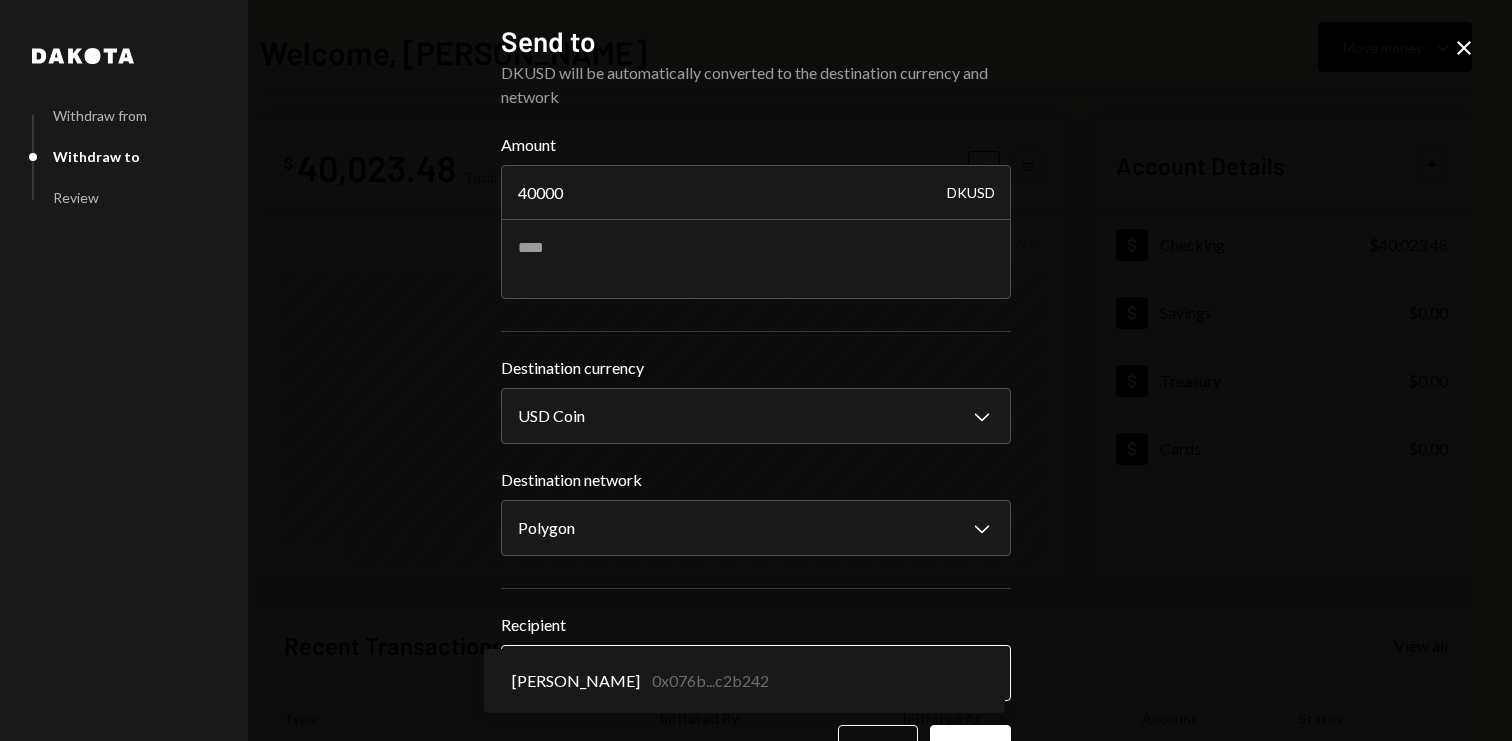 click on "L Lualtek Inc. Caret Down Home Home Inbox Inbox Activities Transactions Accounts Accounts Caret Down Checking $40,023.48 Savings $0.00 Treasury $0.00 Cards $0.00 Dollar Rewards User Recipients Team Team Welcome, Anne Move money Caret Down $ 40,023.48 Total Graph Accounts 1W 1M 3M 1Y ALL Account Details Plus Dollar Checking $40,023.48 Dollar Savings $0.00 Dollar Treasury $0.00 Dollar Cards $0.00 Recent Transactions View all Type Initiated By Initiated At Account Status Bank Deposit $40,000.00 Aquasoltech Inc 07/02/25 6:06 PM Checking Completed Withdrawal 20,010  DKUSD Anne Gallacher 07/02/25 12:57 PM Checking Completed Bank Deposit $20,030.00 SNIPPFY, INC. 07/02/25 10:53 AM Checking Completed Withdrawal 20,055.95  DKUSD Anne Gallacher 07/01/25 3:18 PM Checking Completed Bank Deposit $20,050.00 CRAWL AI INC. 07/01/25 1:56 PM Checking Completed Welcome, Anne - Dakota Dakota Withdraw from Withdraw to Review Send to DKUSD will be automatically converted to the destination currency and network Amount 40000 DKUSD" at bounding box center (756, 370) 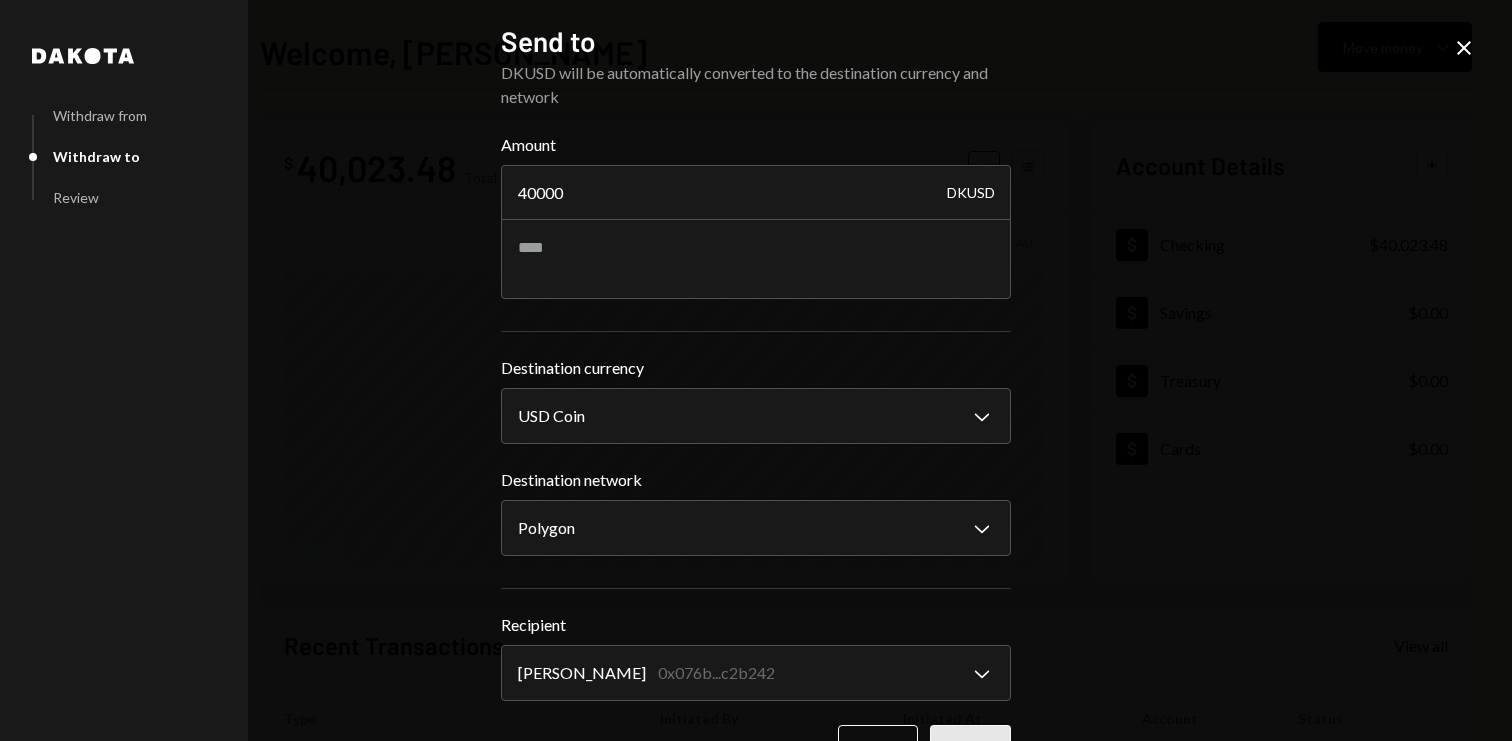 click on "Next" at bounding box center (970, 748) 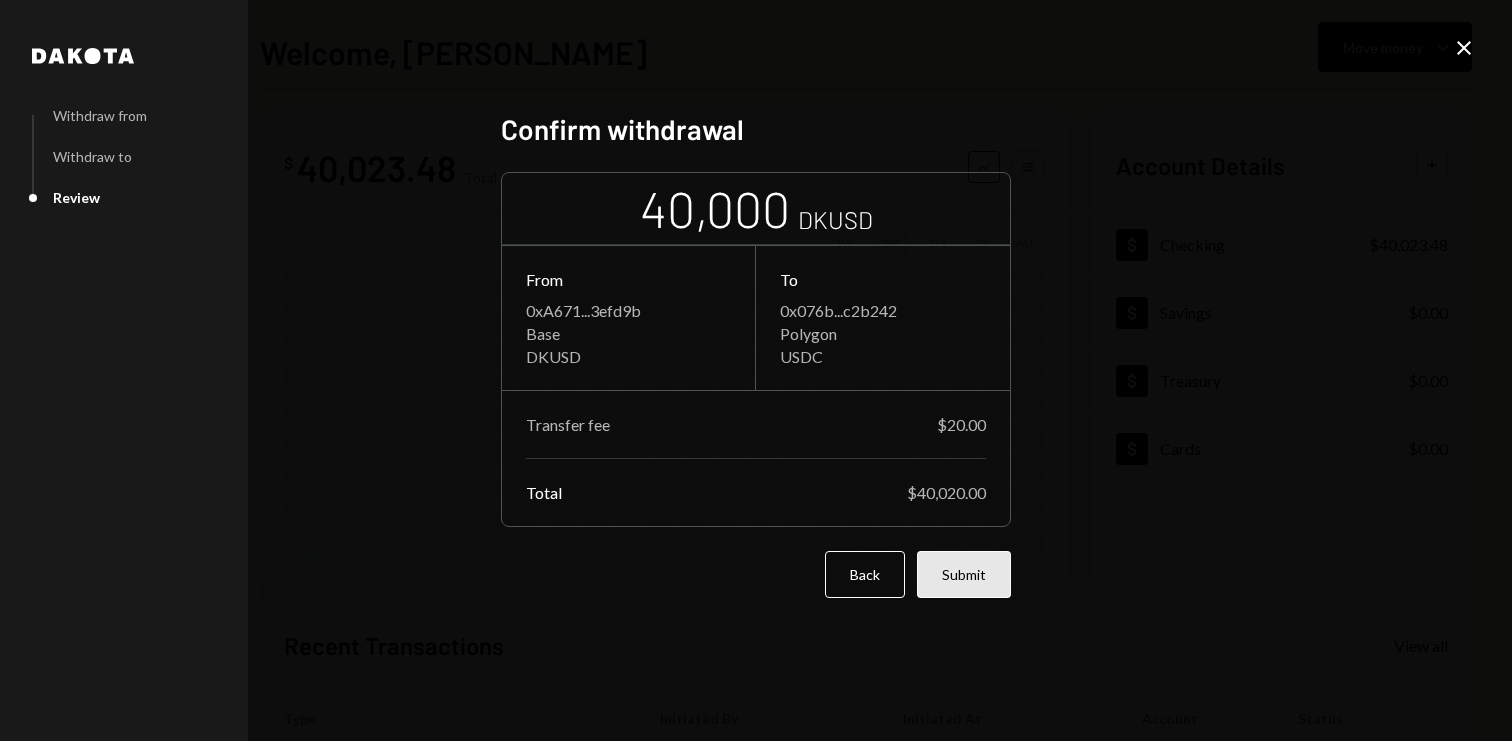 click on "Submit" at bounding box center (964, 574) 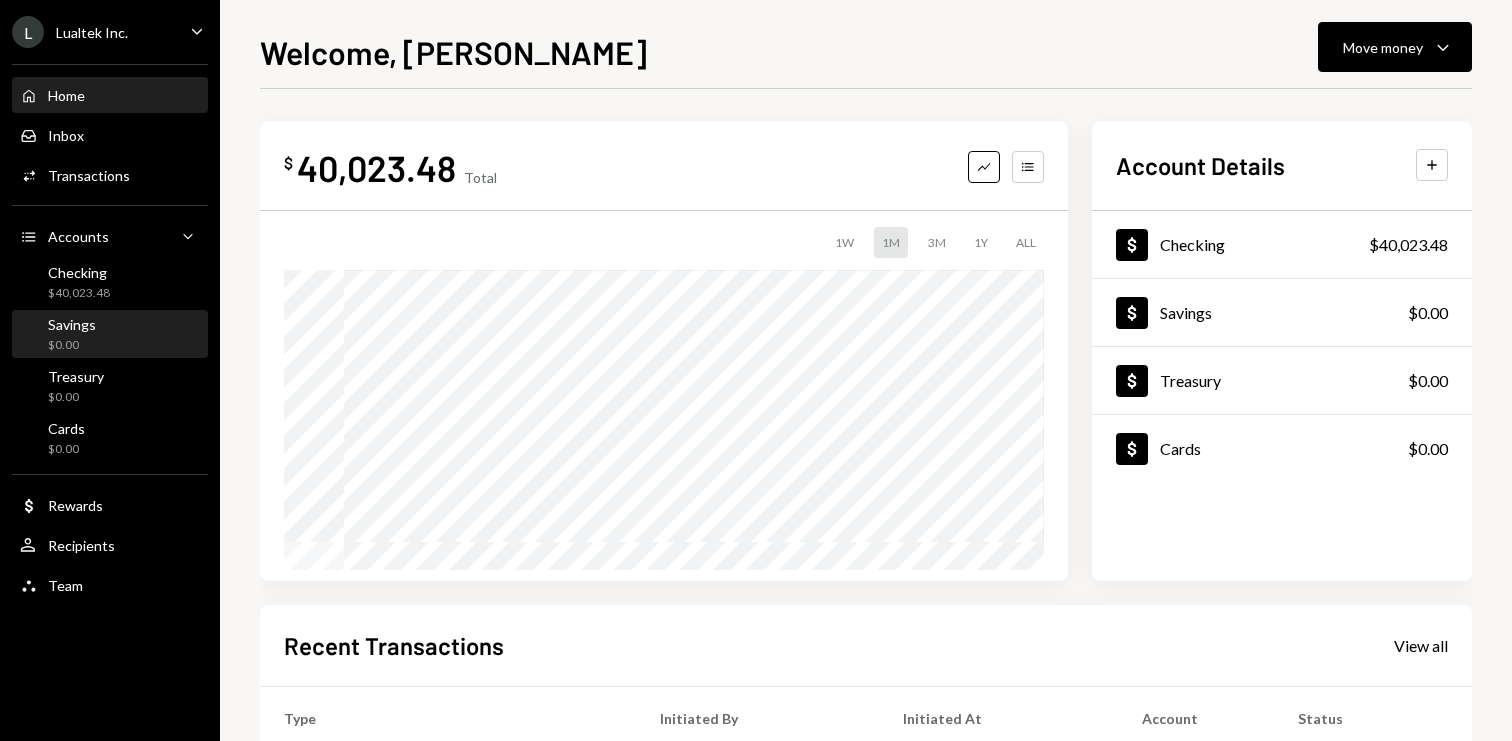 click on "Savings $0.00" at bounding box center (110, 335) 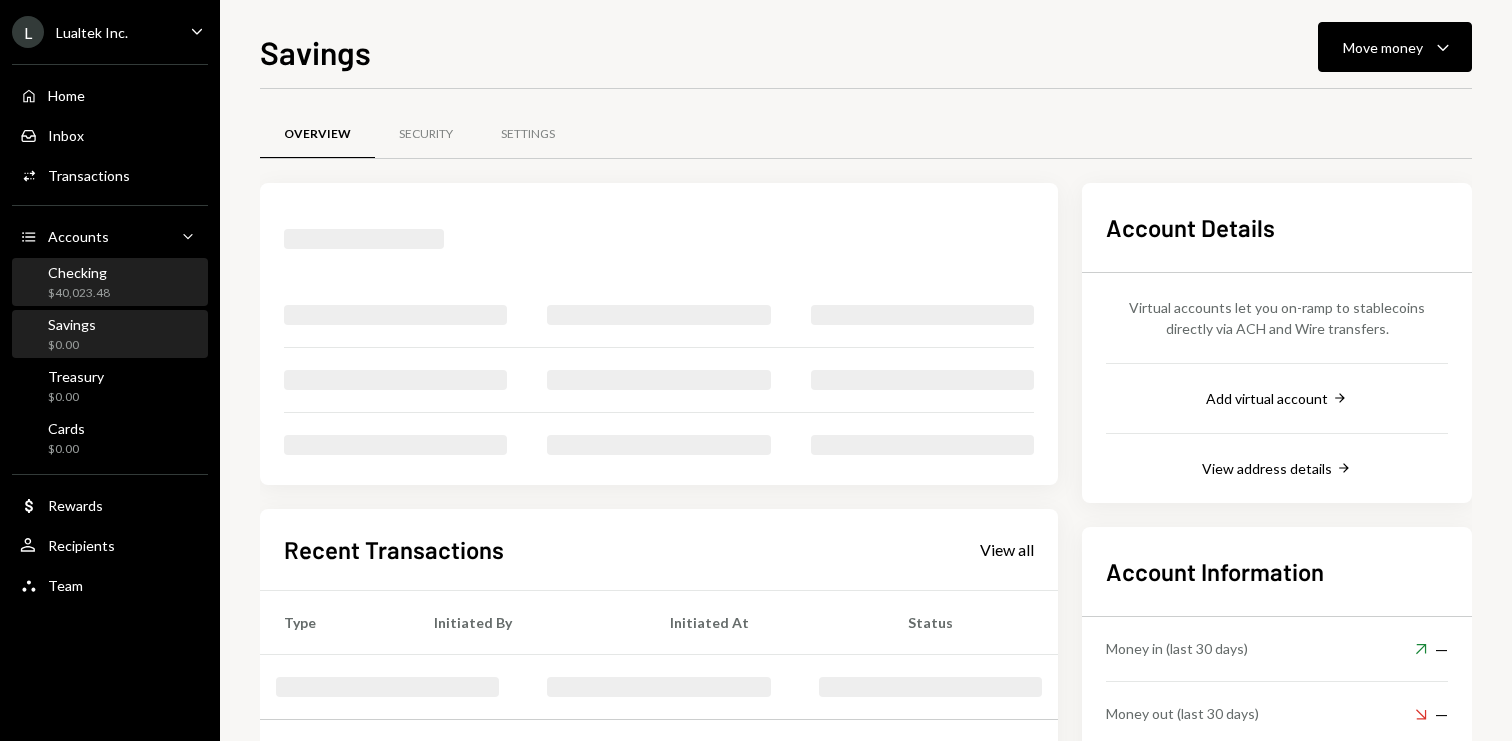 click on "Checking $40,023.48" at bounding box center (110, 283) 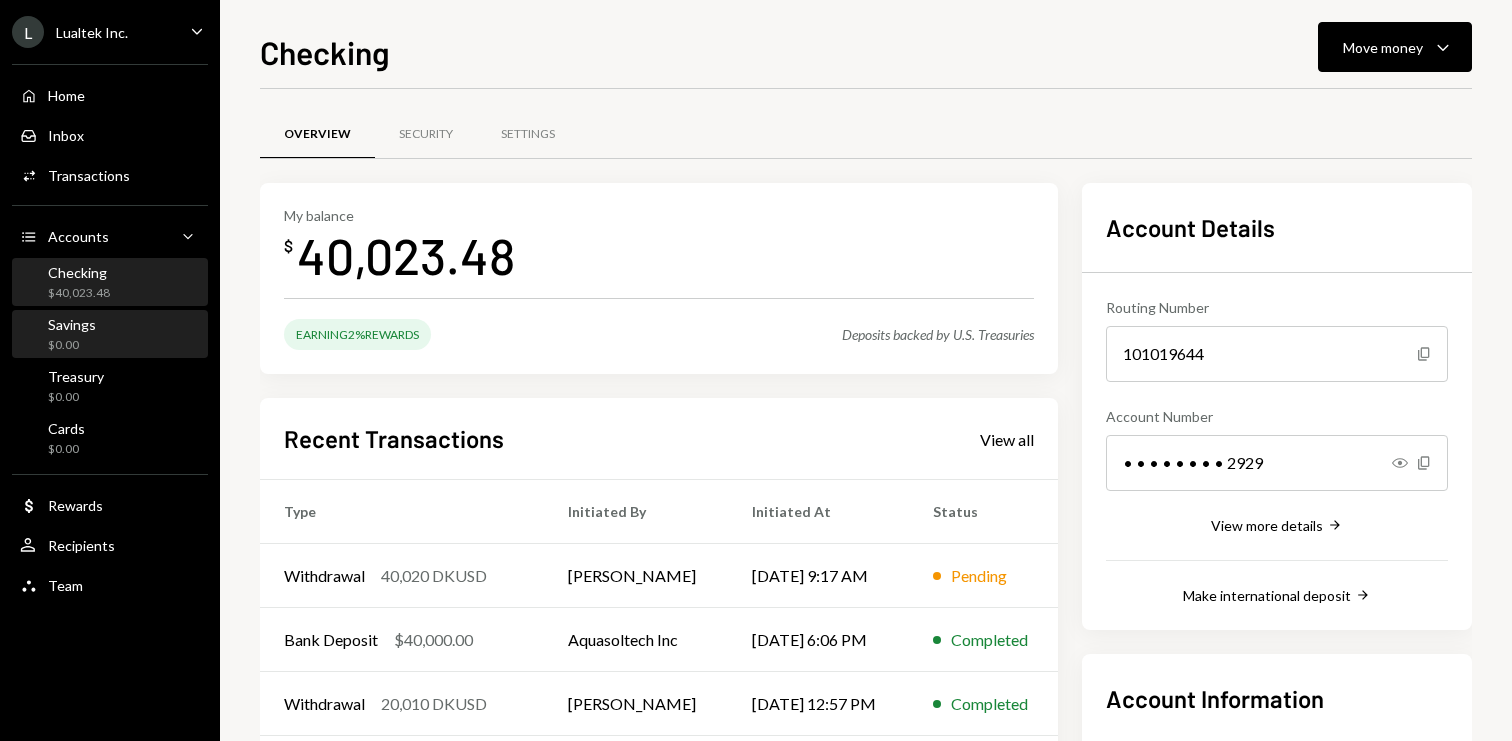 click on "Savings $0.00" at bounding box center [110, 335] 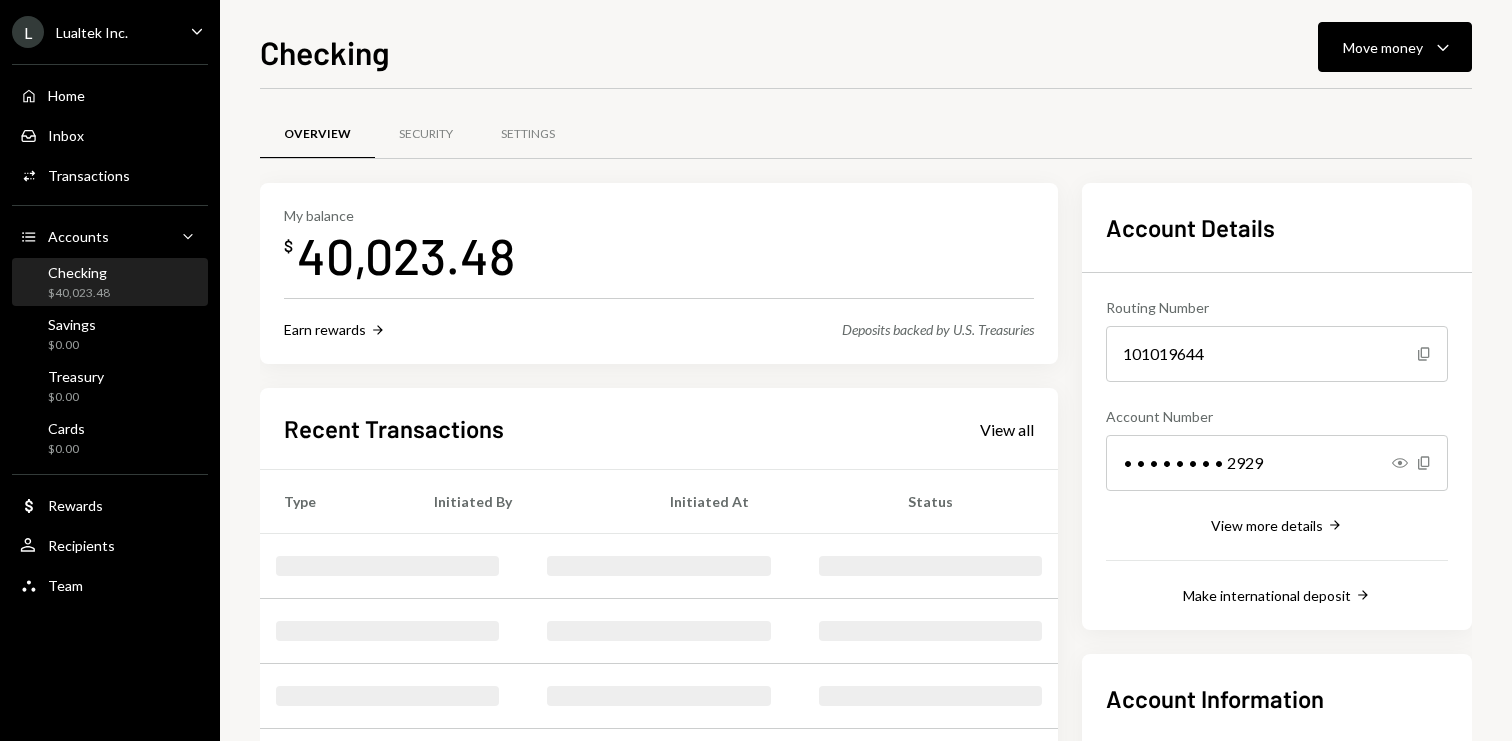 scroll, scrollTop: 0, scrollLeft: 0, axis: both 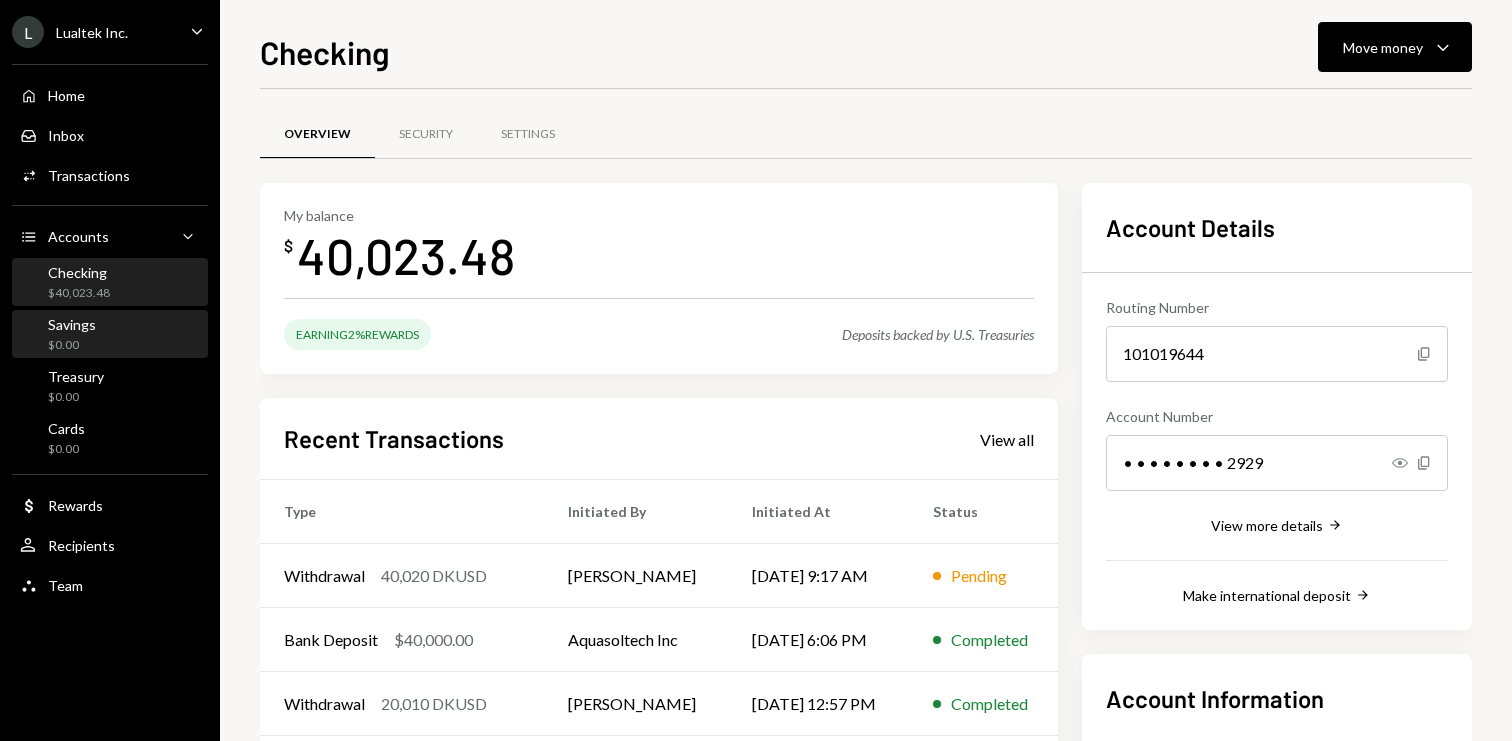 click on "Savings $0.00" at bounding box center [110, 335] 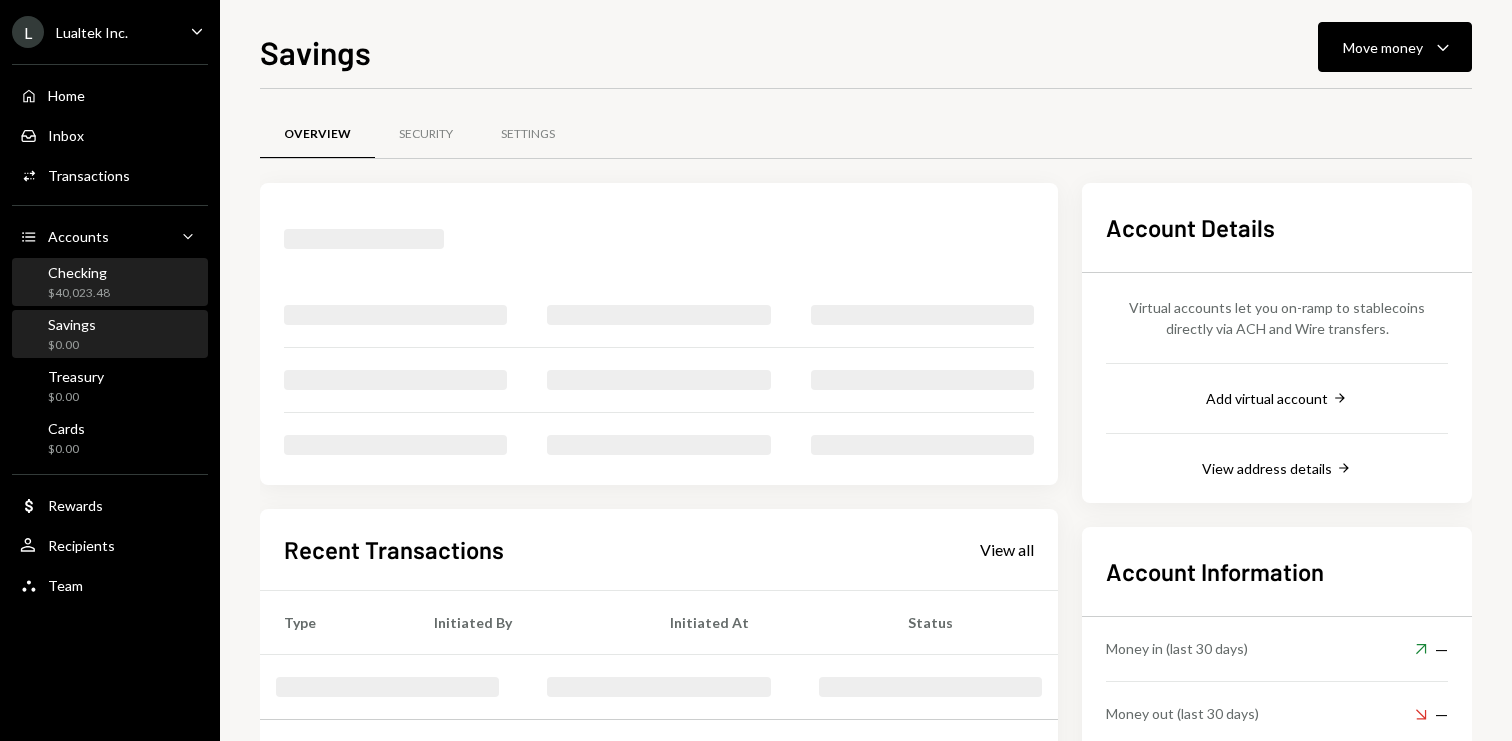 click on "Checking $40,023.48" at bounding box center (110, 283) 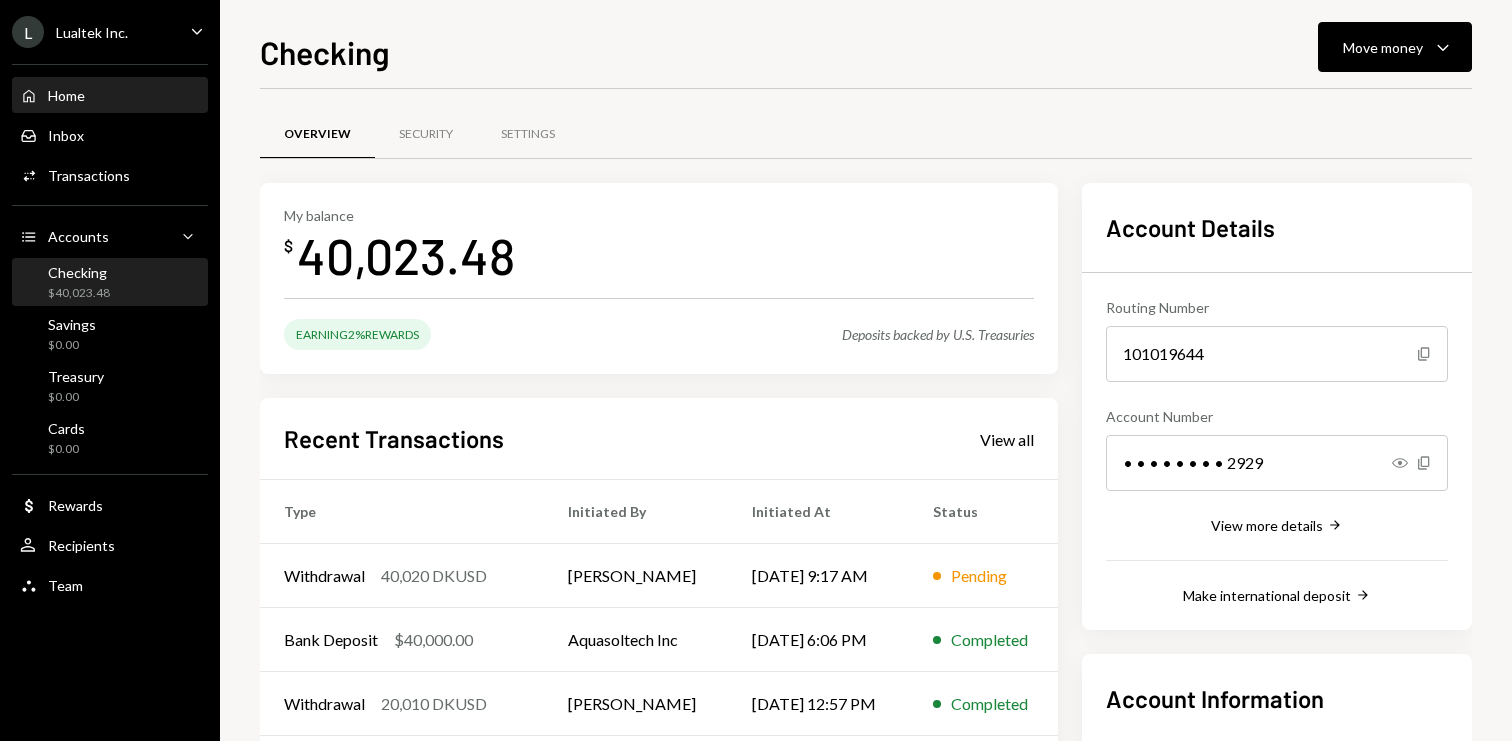 click on "Home Home" at bounding box center (110, 96) 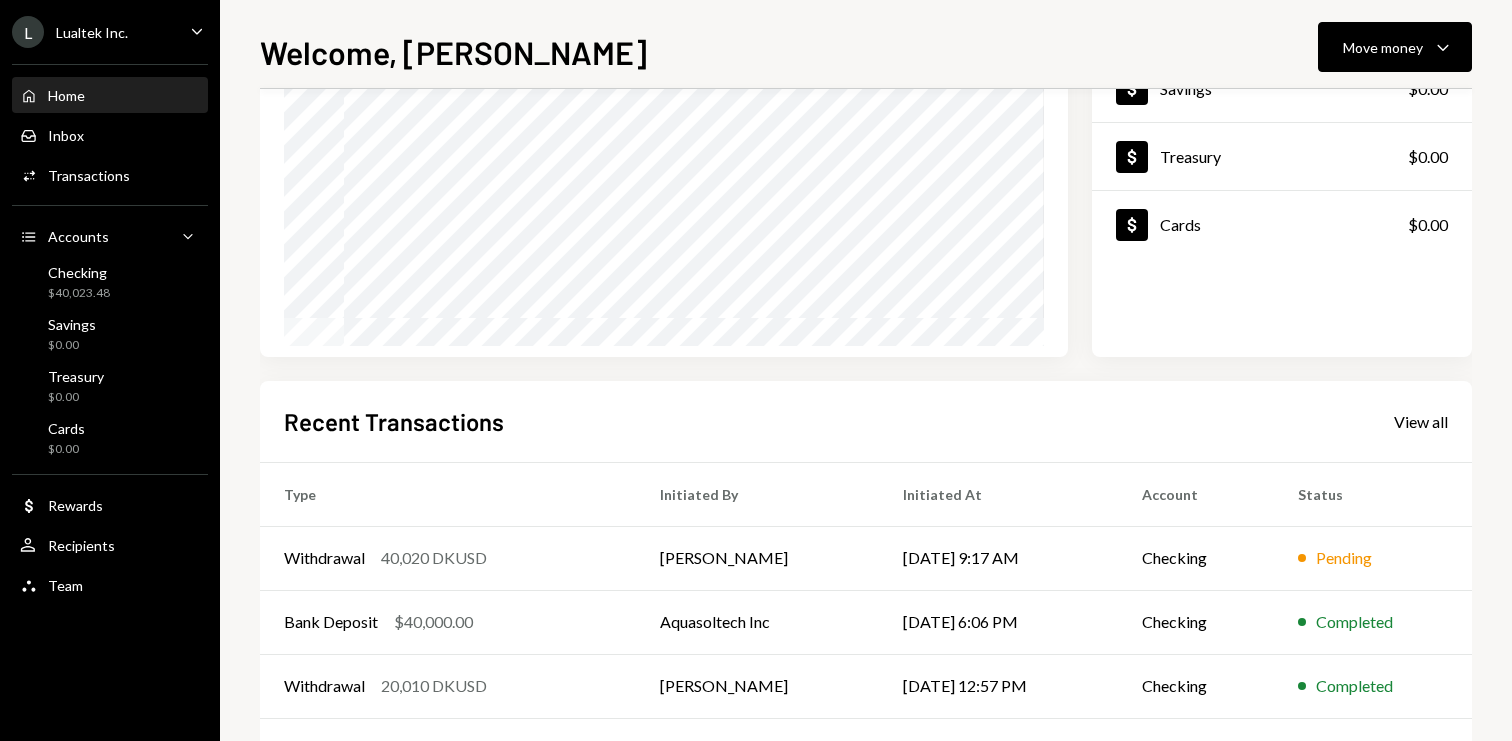 scroll, scrollTop: 0, scrollLeft: 0, axis: both 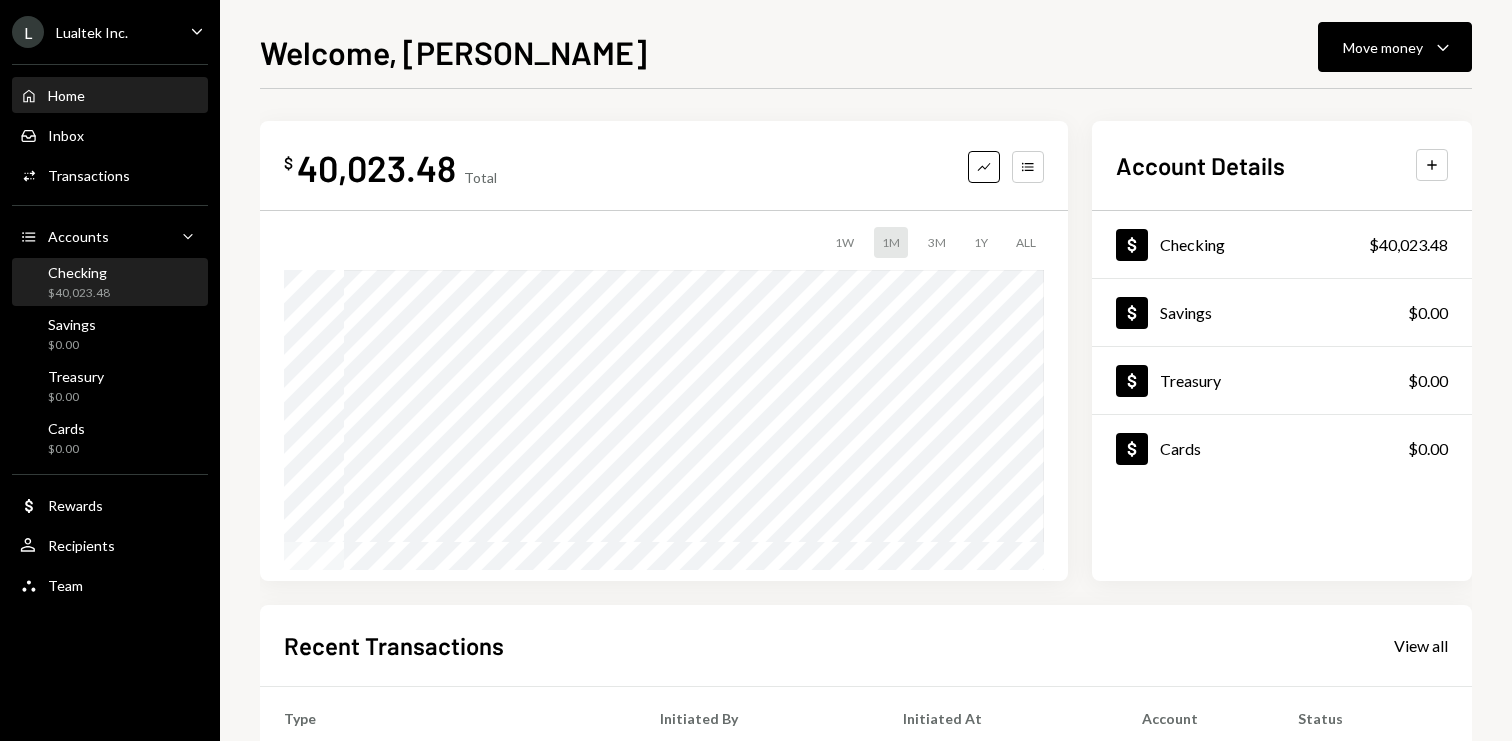 click on "Checking $40,023.48" at bounding box center [110, 283] 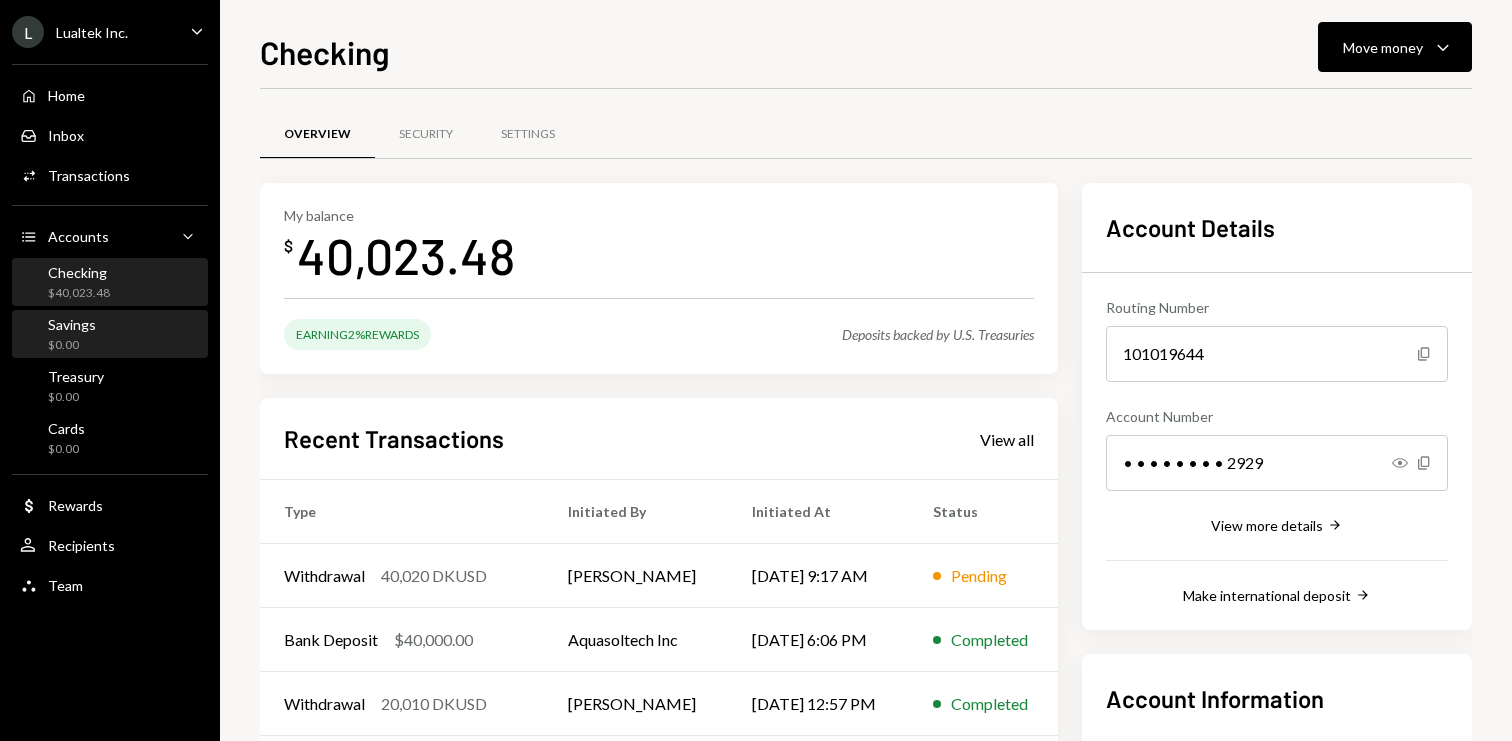 click on "Savings $0.00" at bounding box center (110, 335) 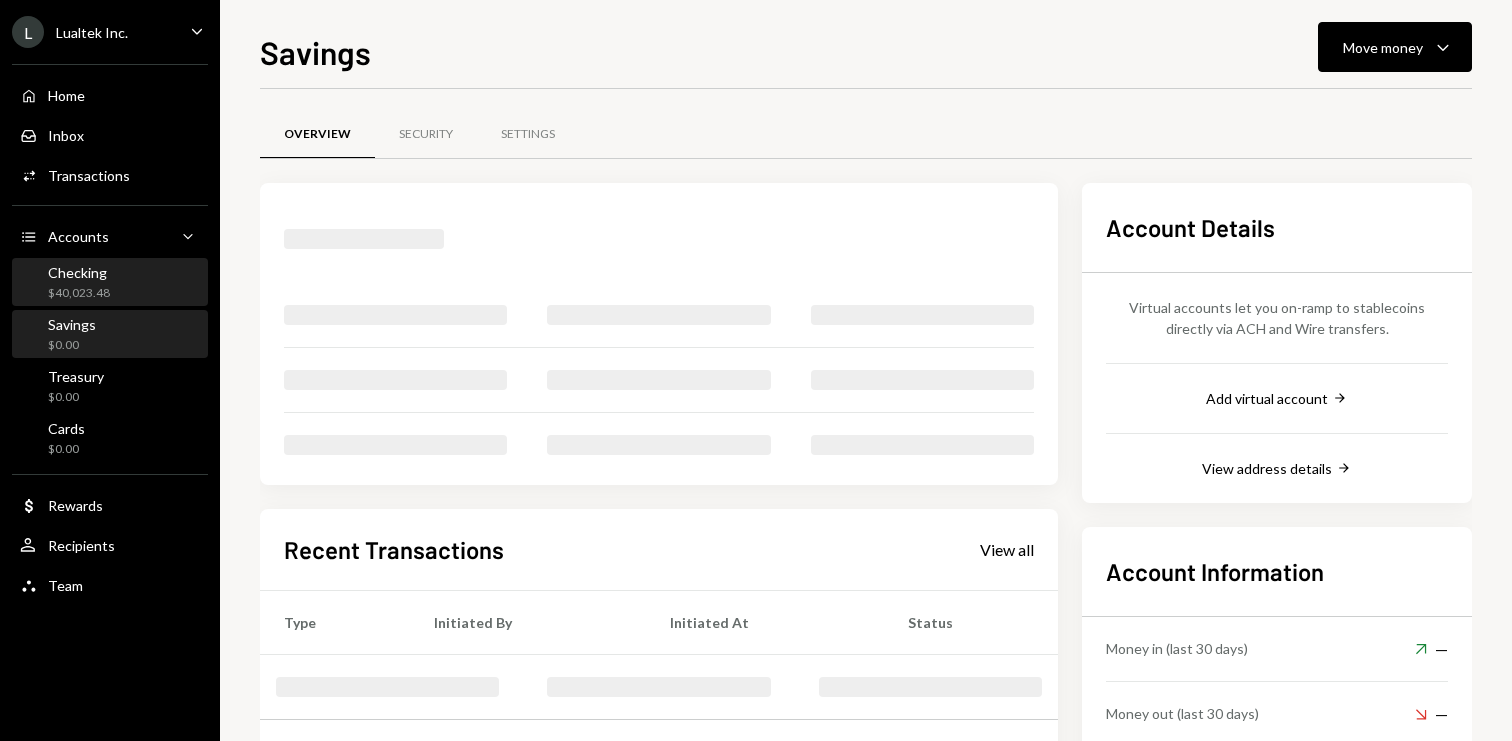 click on "Checking $40,023.48" at bounding box center [110, 283] 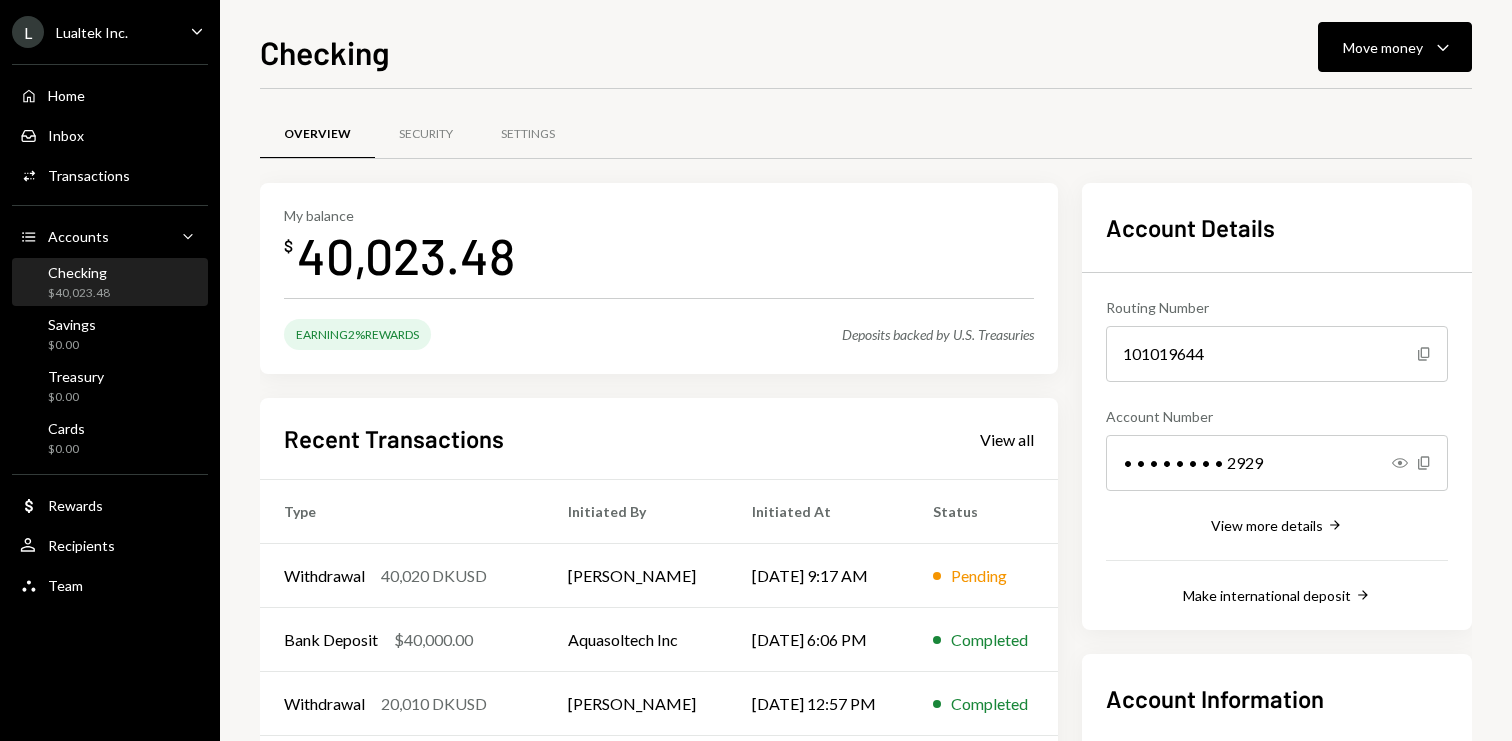 click on "Checking Move money Caret Down Overview Security Settings My balance $ 40,023.48 Earning  2%  Rewards Deposits backed by U.S. Treasuries Recent Transactions View all Type Initiated By Initiated At Status Withdrawal 40,020  DKUSD Anne Gallacher 07/03/25 9:17 AM Pending Bank Deposit $40,000.00 Aquasoltech Inc 07/02/25 6:06 PM Completed Withdrawal 20,010  DKUSD Anne Gallacher 07/02/25 12:57 PM Completed Bank Deposit $20,030.00 SNIPPFY, INC. 07/02/25 10:53 AM Completed Withdrawal 20,055.95  DKUSD Anne Gallacher 07/01/25 3:18 PM Completed Account Details Routing Number 101019644 Copy Account Number • • • • • • • •  2929 Show Copy View more details Right Arrow Make international deposit Right Arrow Account Information Money in (last 30 days) Up Right Arrow $162,960.00 Money out (last 30 days) Down Right Arrow $122,936.52 View address details Right Arrow" at bounding box center [866, 370] 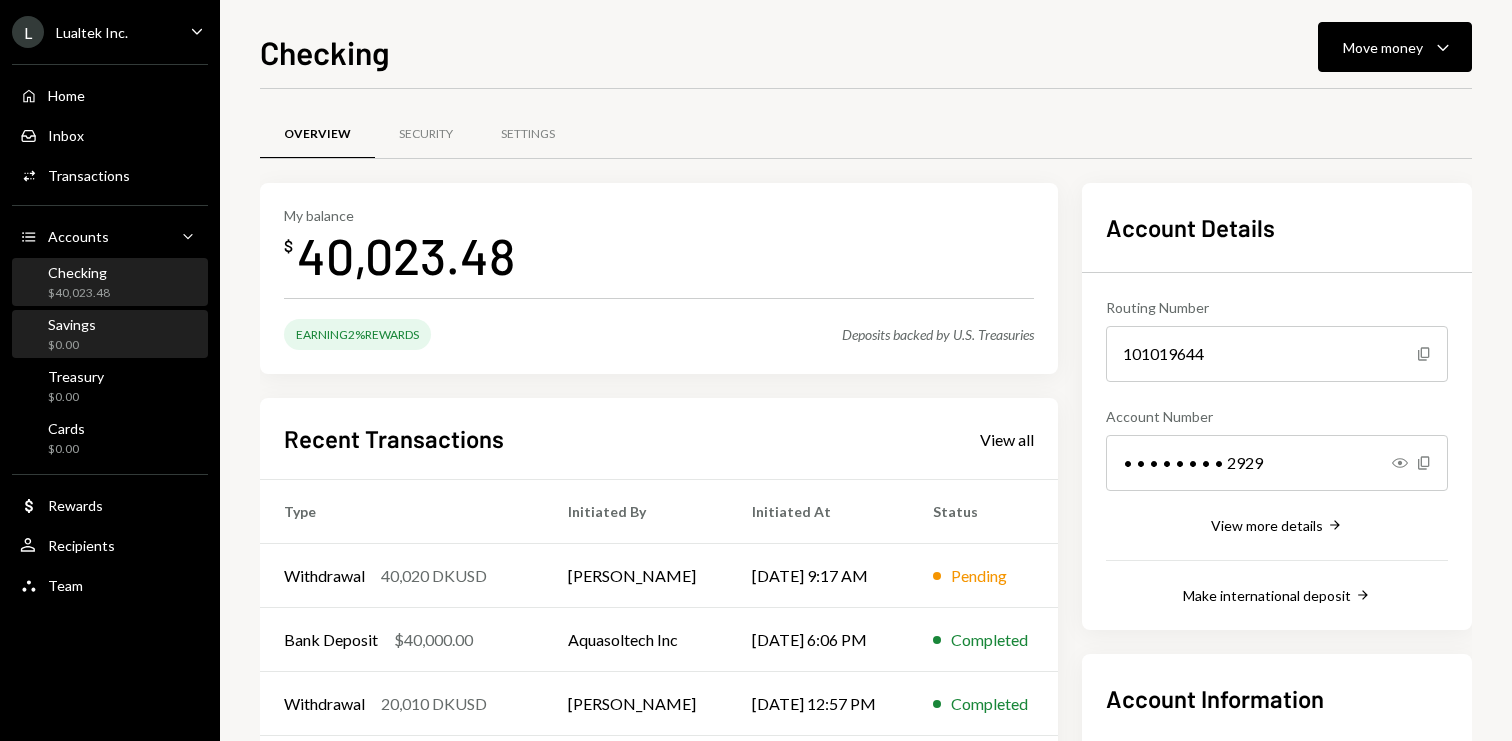 click on "Savings $0.00" at bounding box center [110, 335] 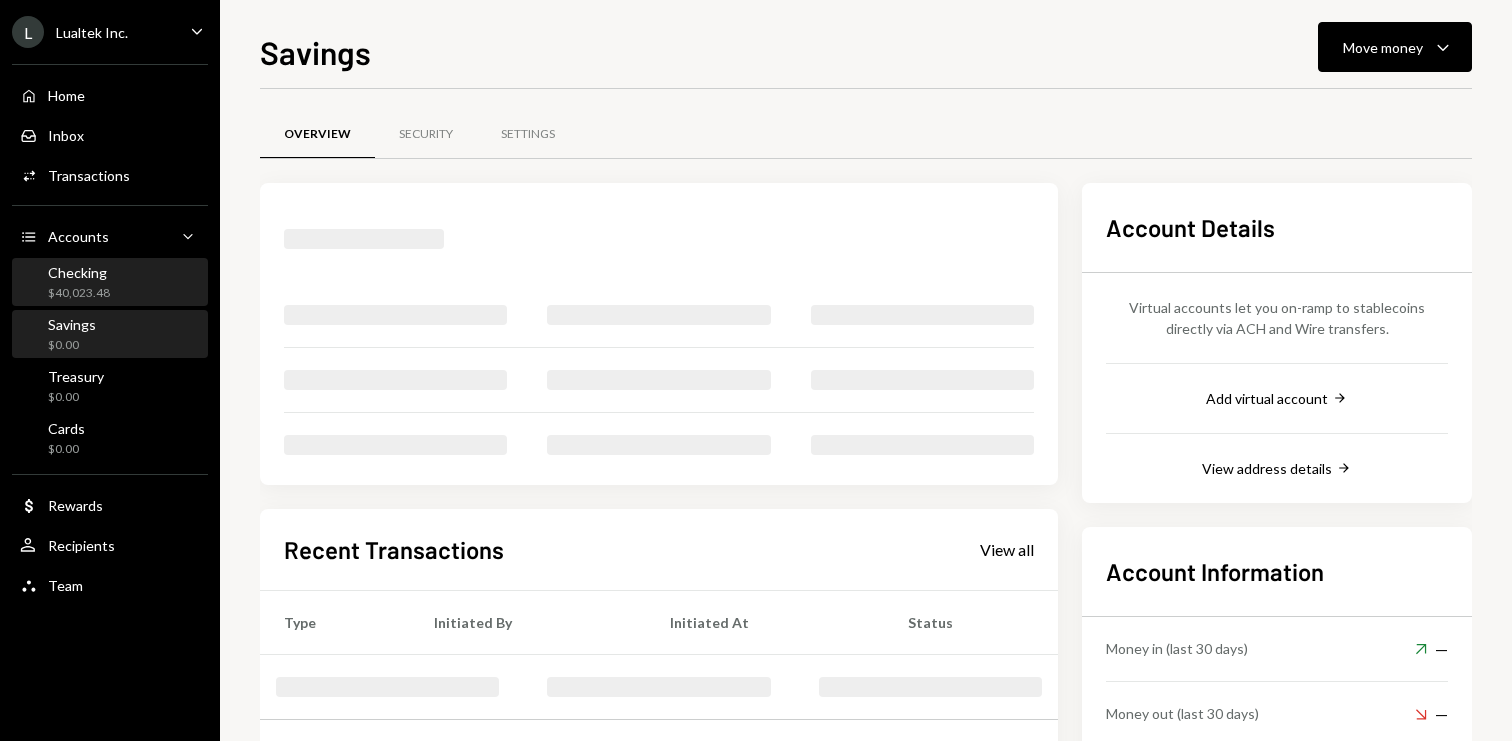 click on "Checking $40,023.48" at bounding box center [110, 283] 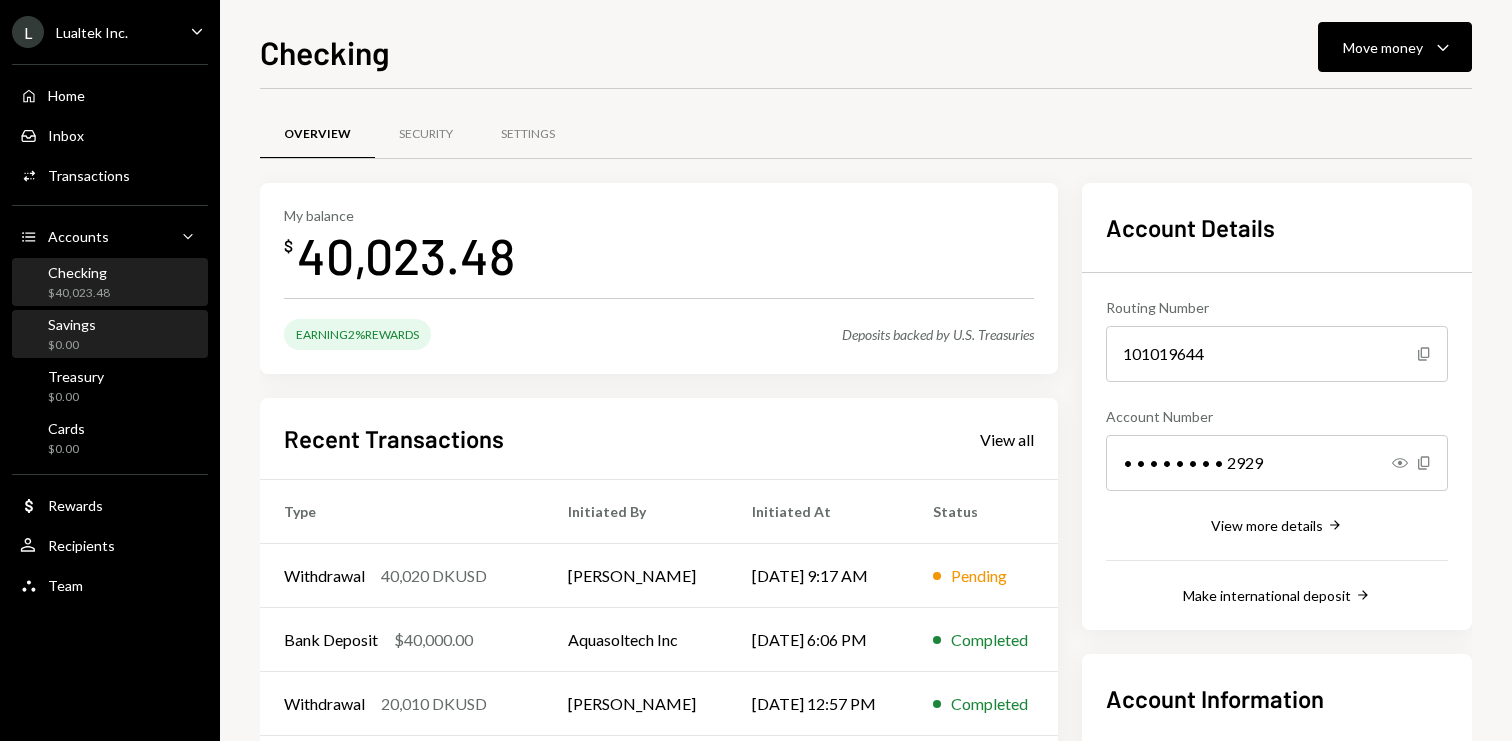 click on "Savings $0.00" at bounding box center (110, 335) 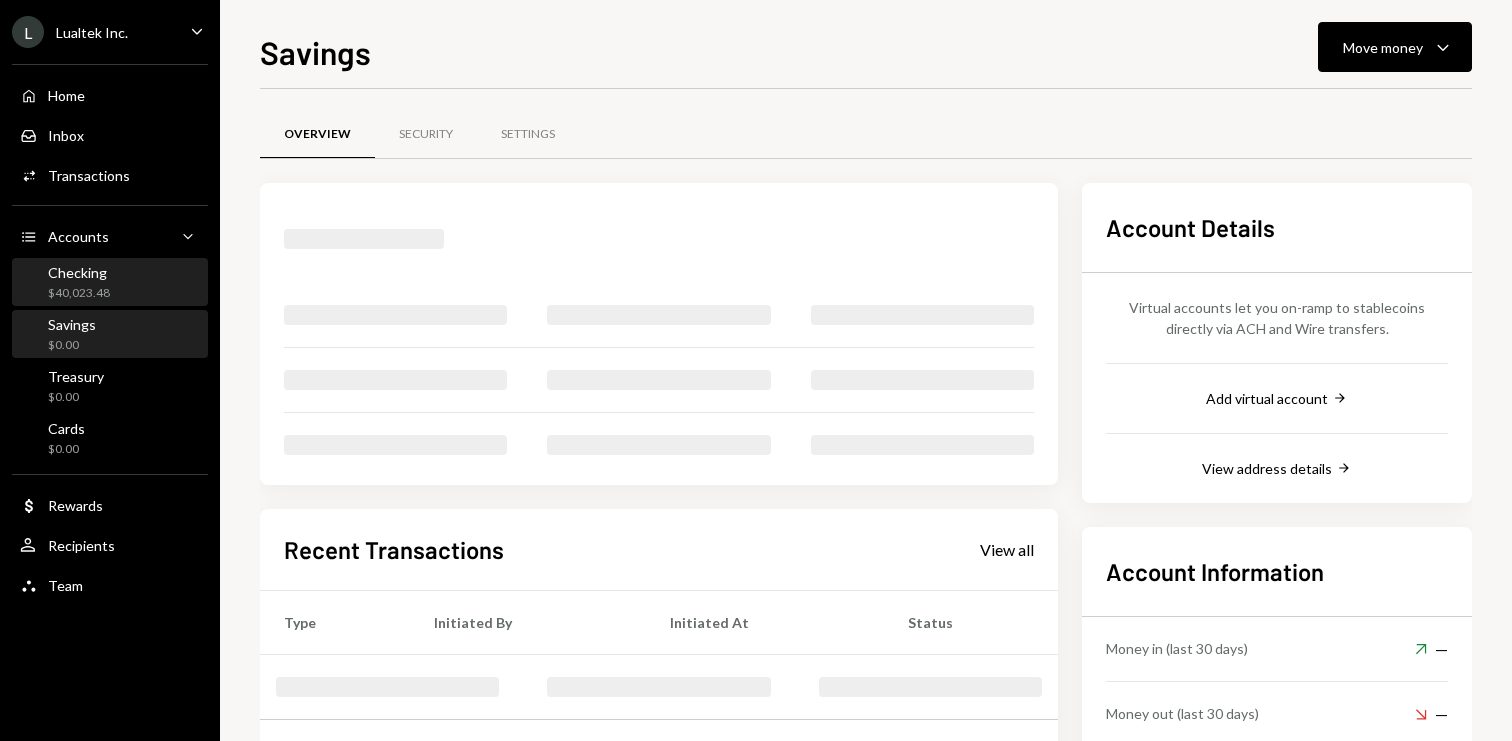click on "Checking $40,023.48" at bounding box center (110, 283) 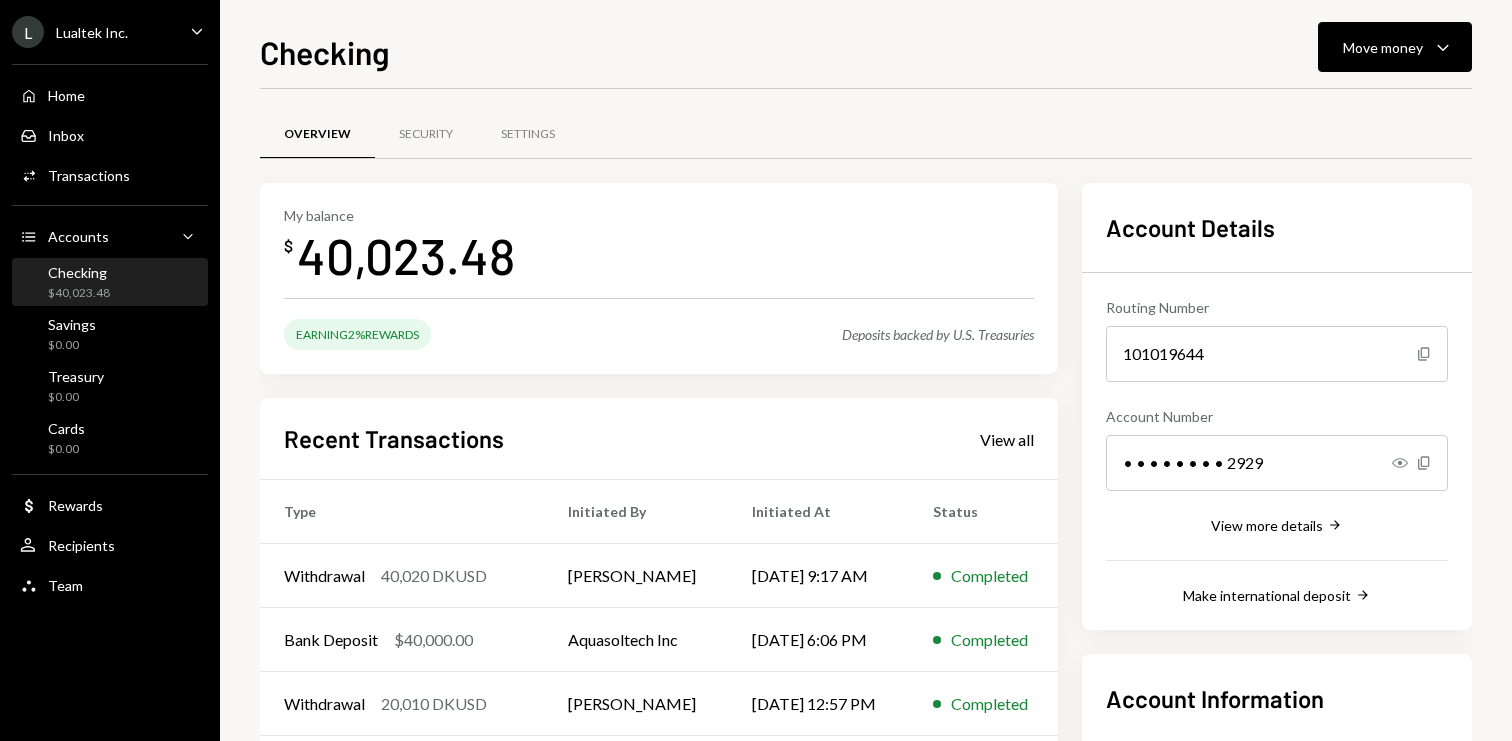 scroll, scrollTop: 0, scrollLeft: 0, axis: both 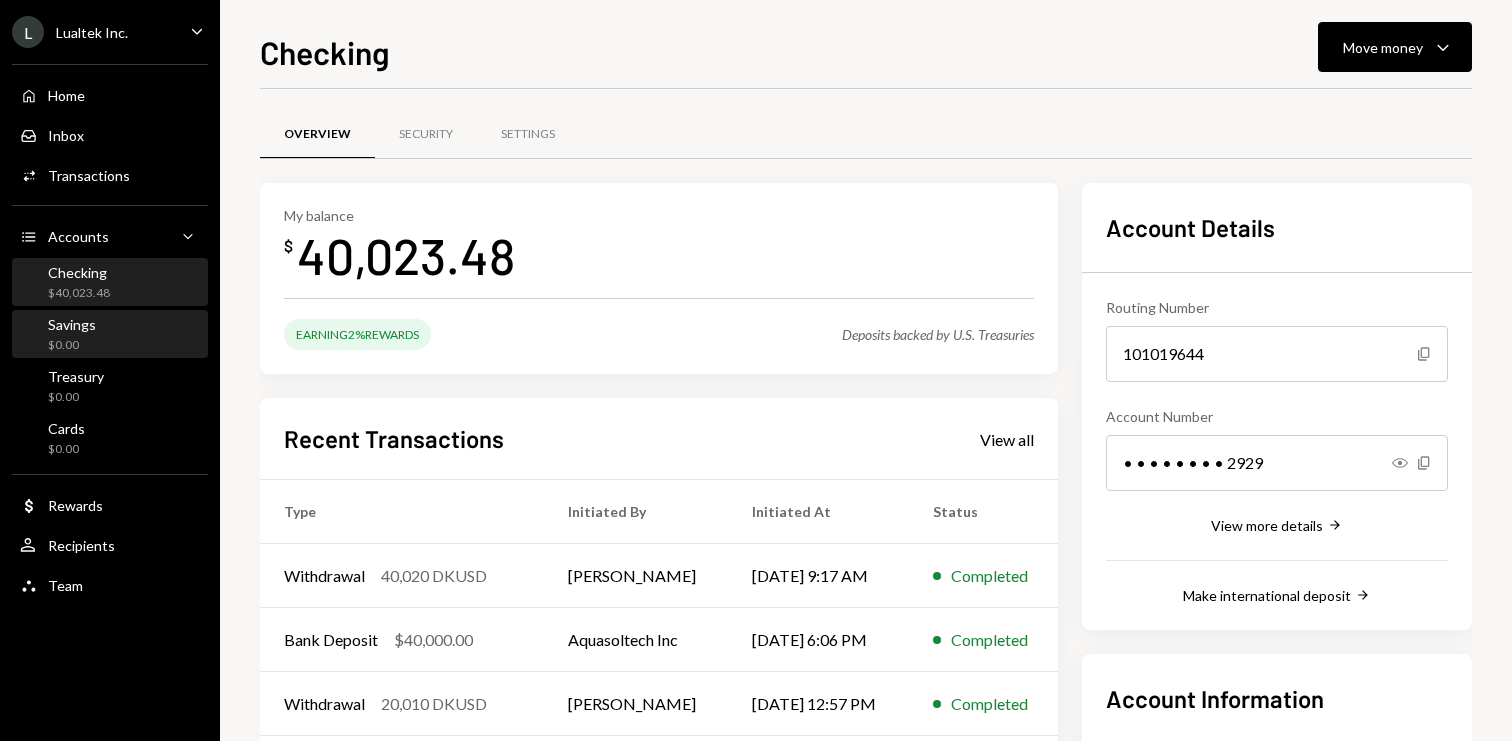 click on "Savings $0.00" at bounding box center [110, 335] 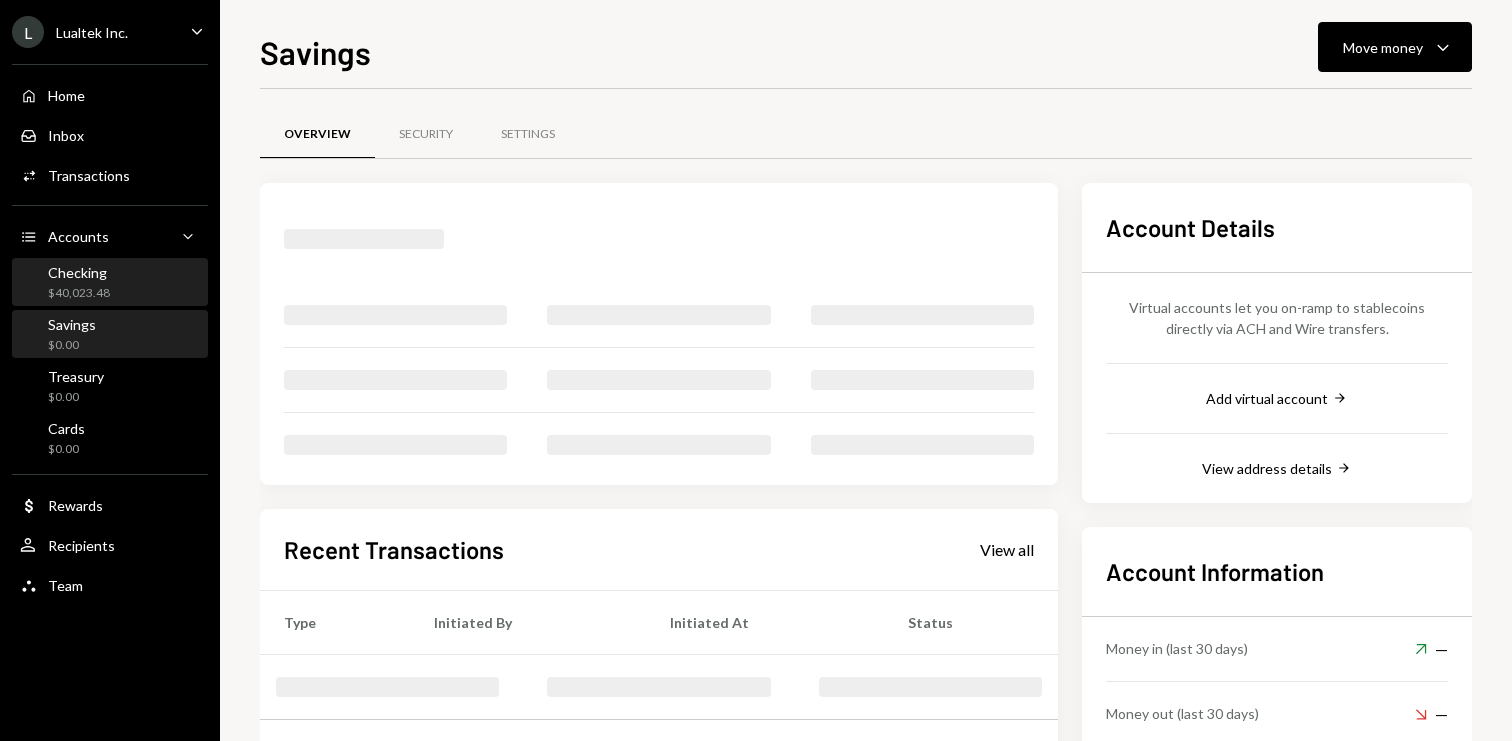 click on "Checking $40,023.48" at bounding box center [110, 283] 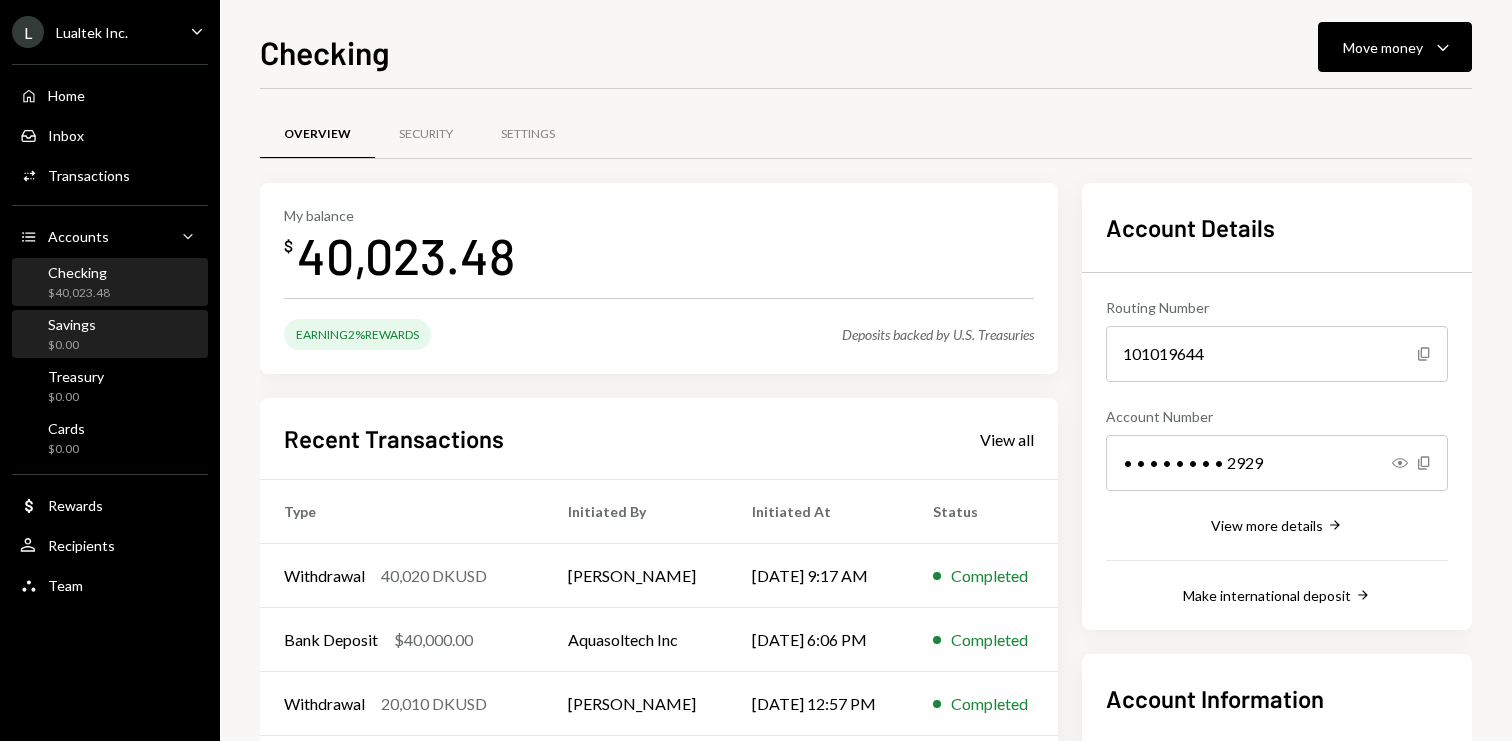 click on "$0.00" at bounding box center [72, 345] 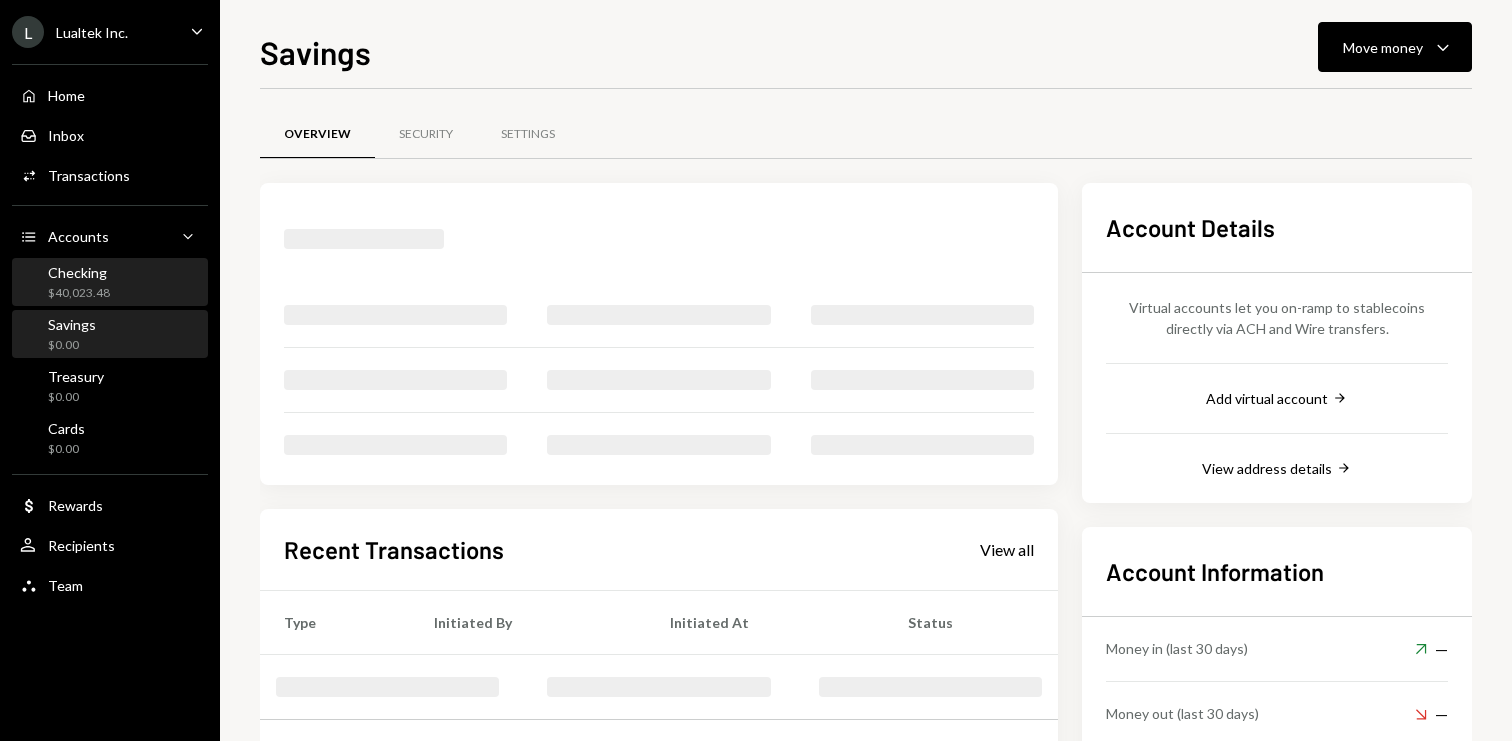click on "Checking $40,023.48" at bounding box center (110, 283) 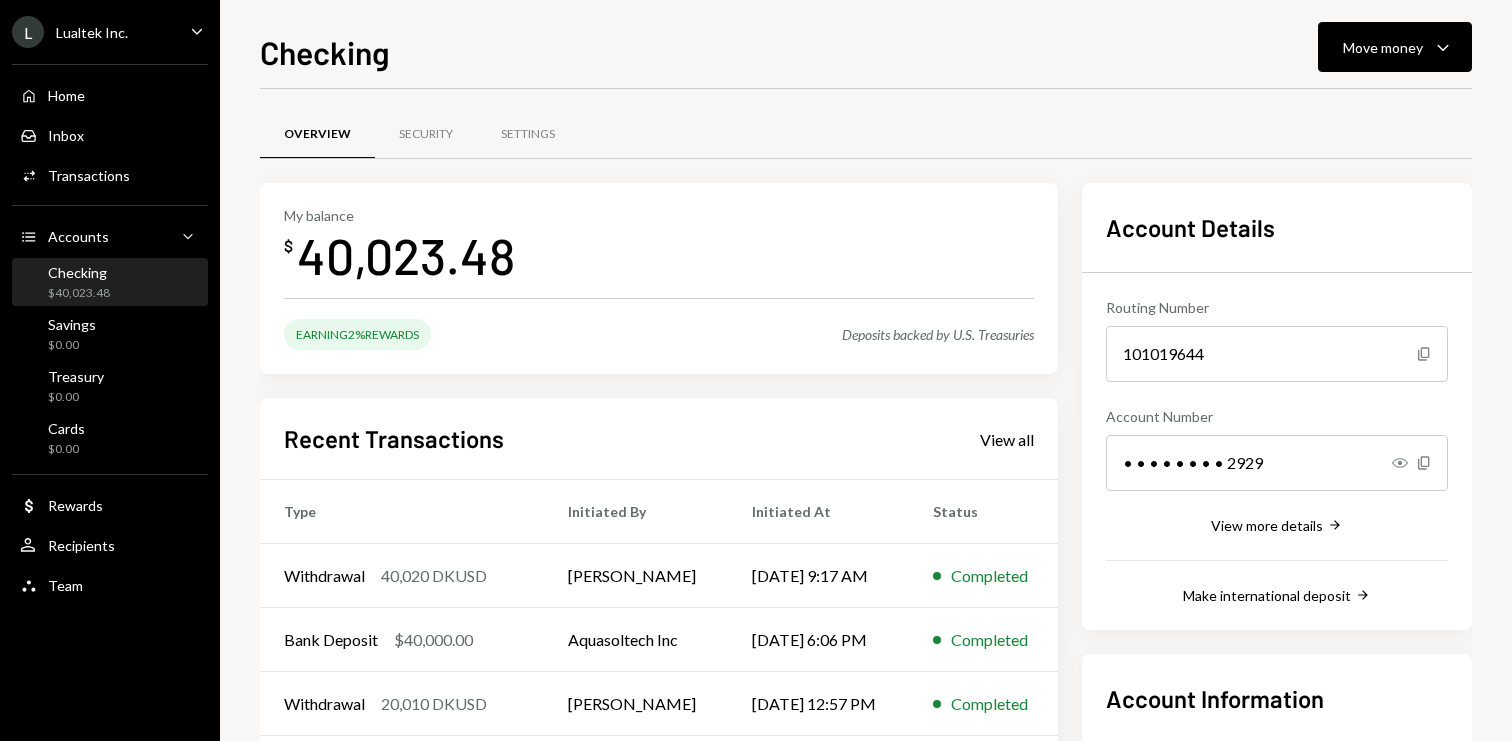 drag, startPoint x: 178, startPoint y: 101, endPoint x: 217, endPoint y: 86, distance: 41.785164 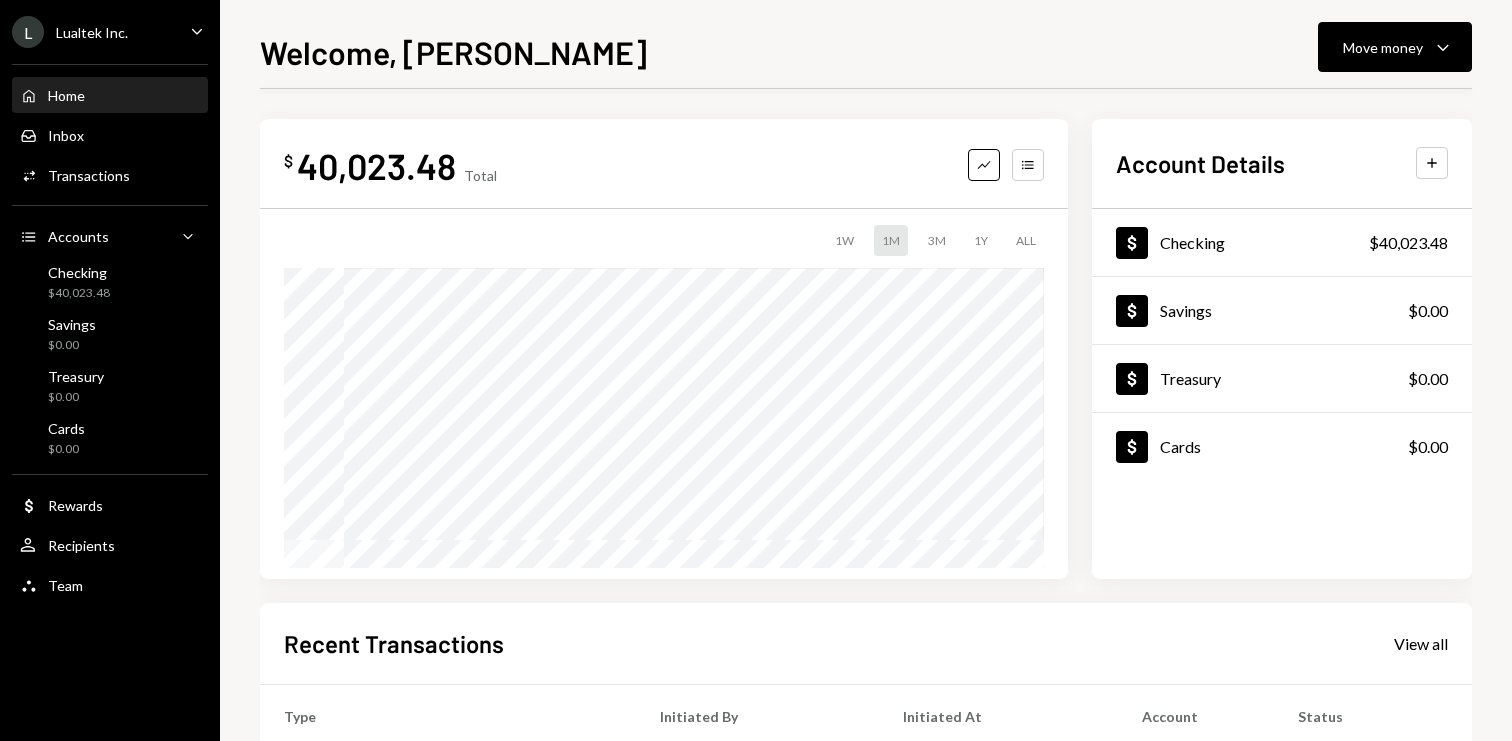 scroll, scrollTop: 0, scrollLeft: 0, axis: both 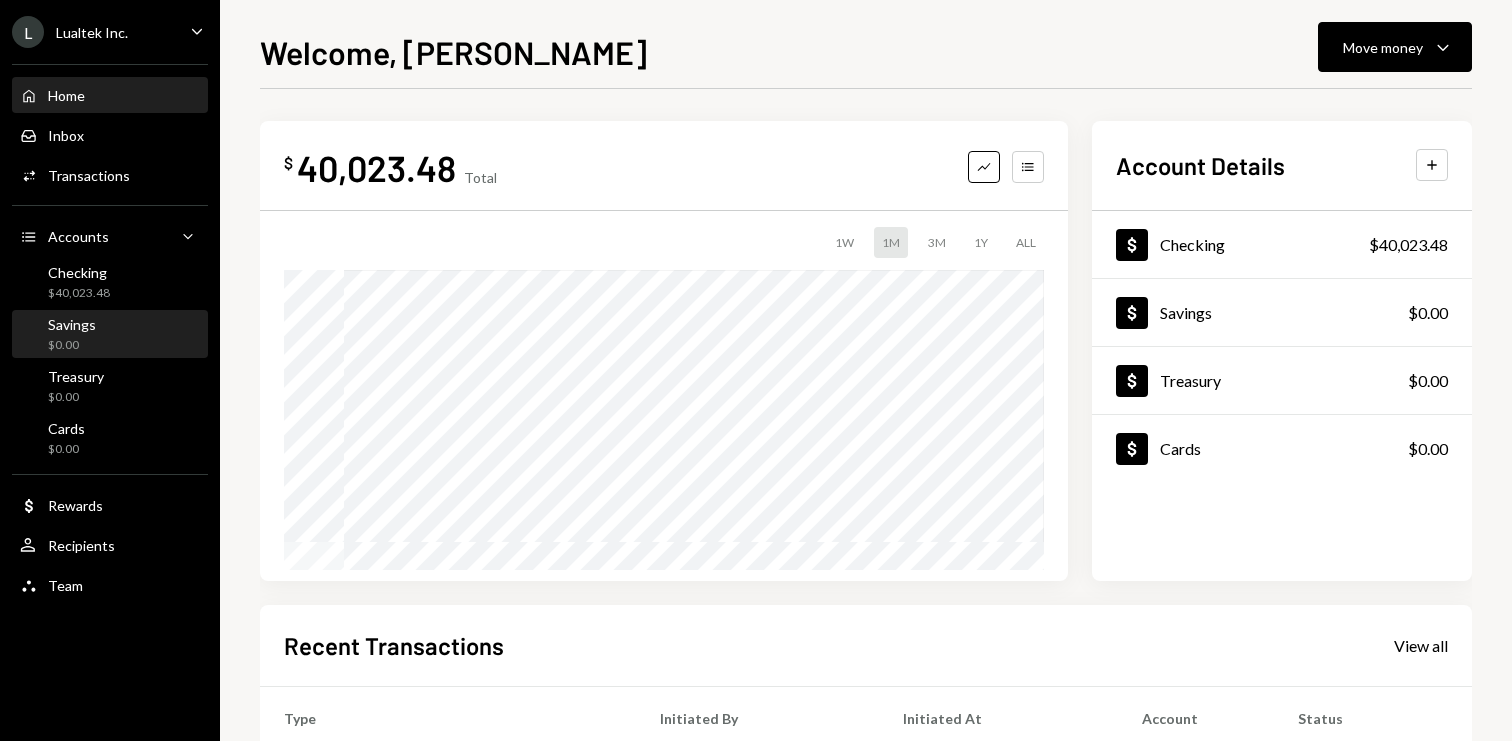 click on "Savings $0.00" at bounding box center [110, 335] 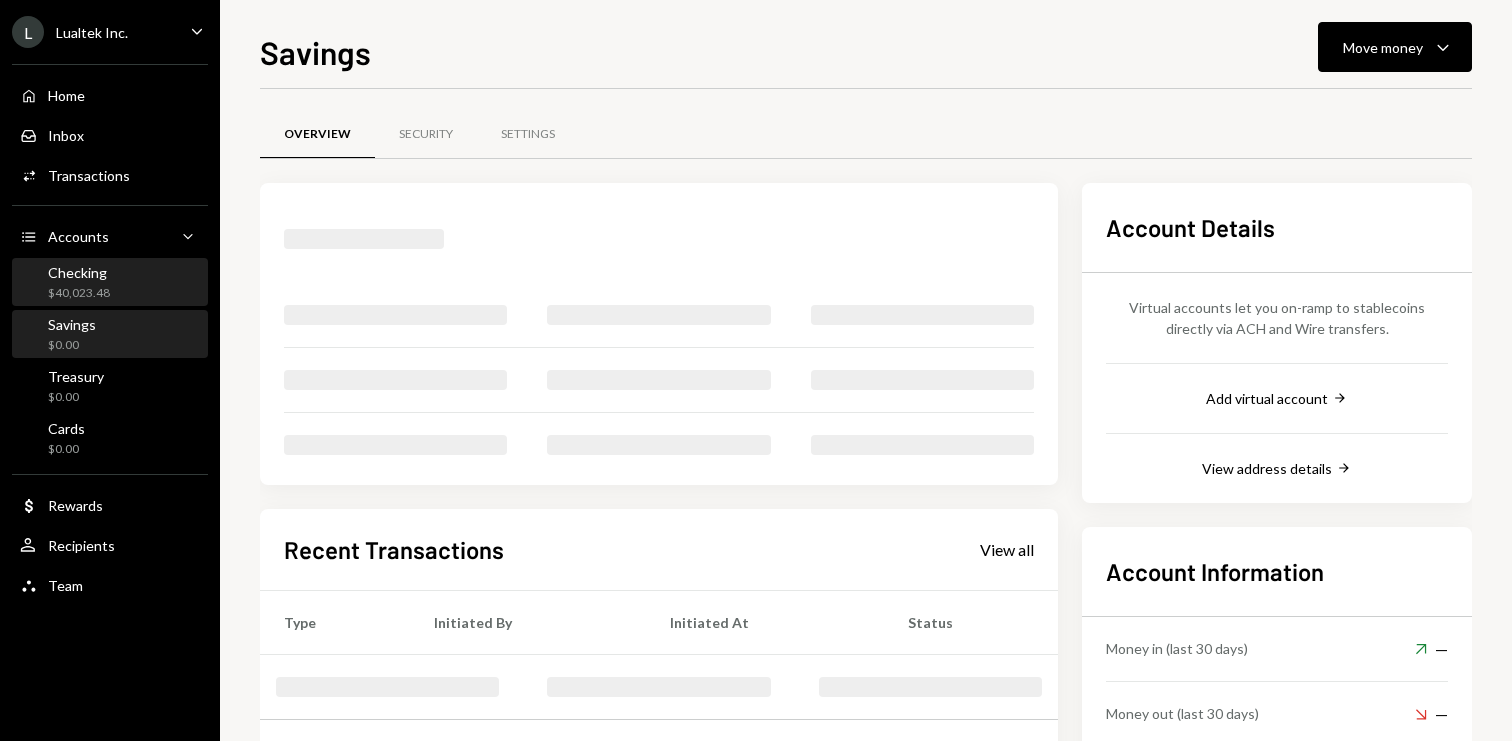click on "Checking $40,023.48" at bounding box center (110, 283) 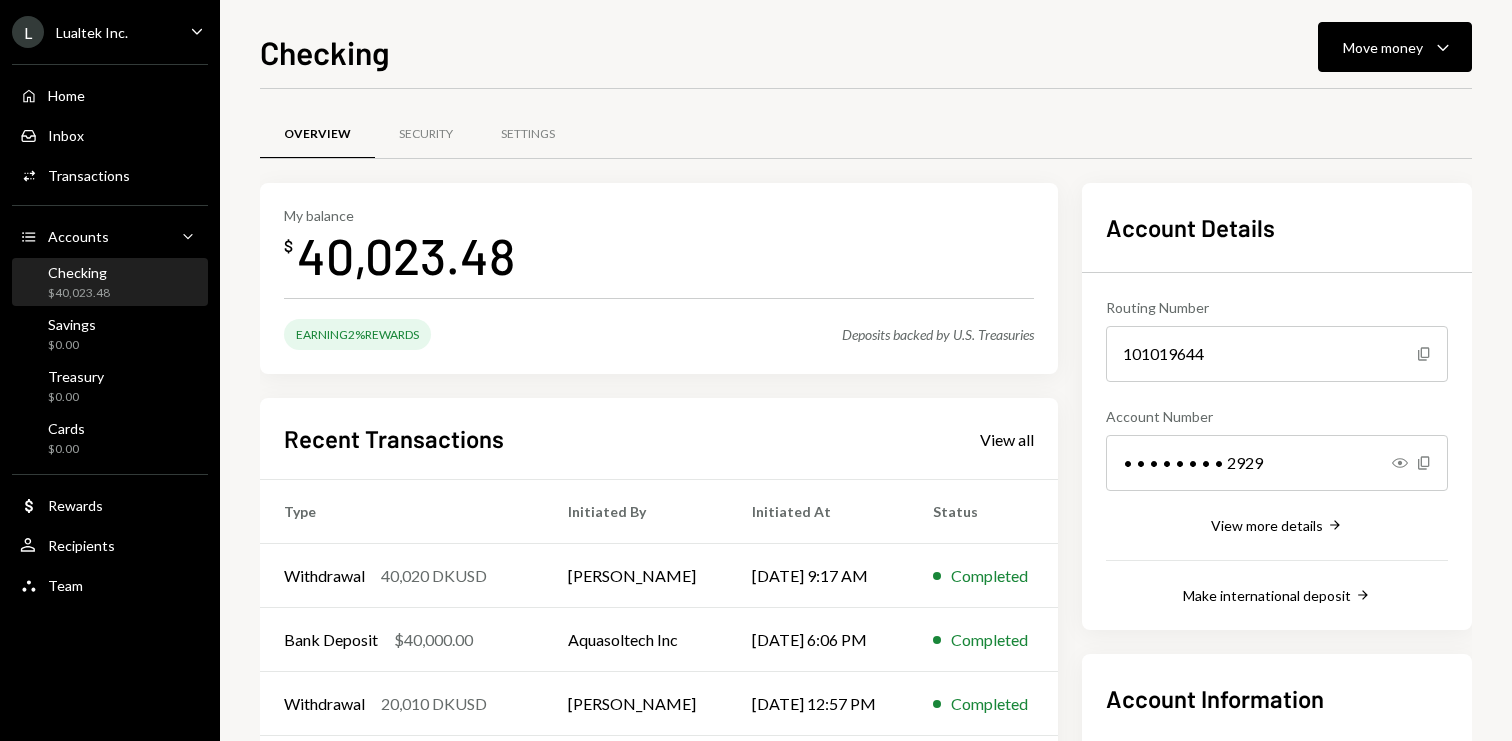 scroll, scrollTop: 242, scrollLeft: 0, axis: vertical 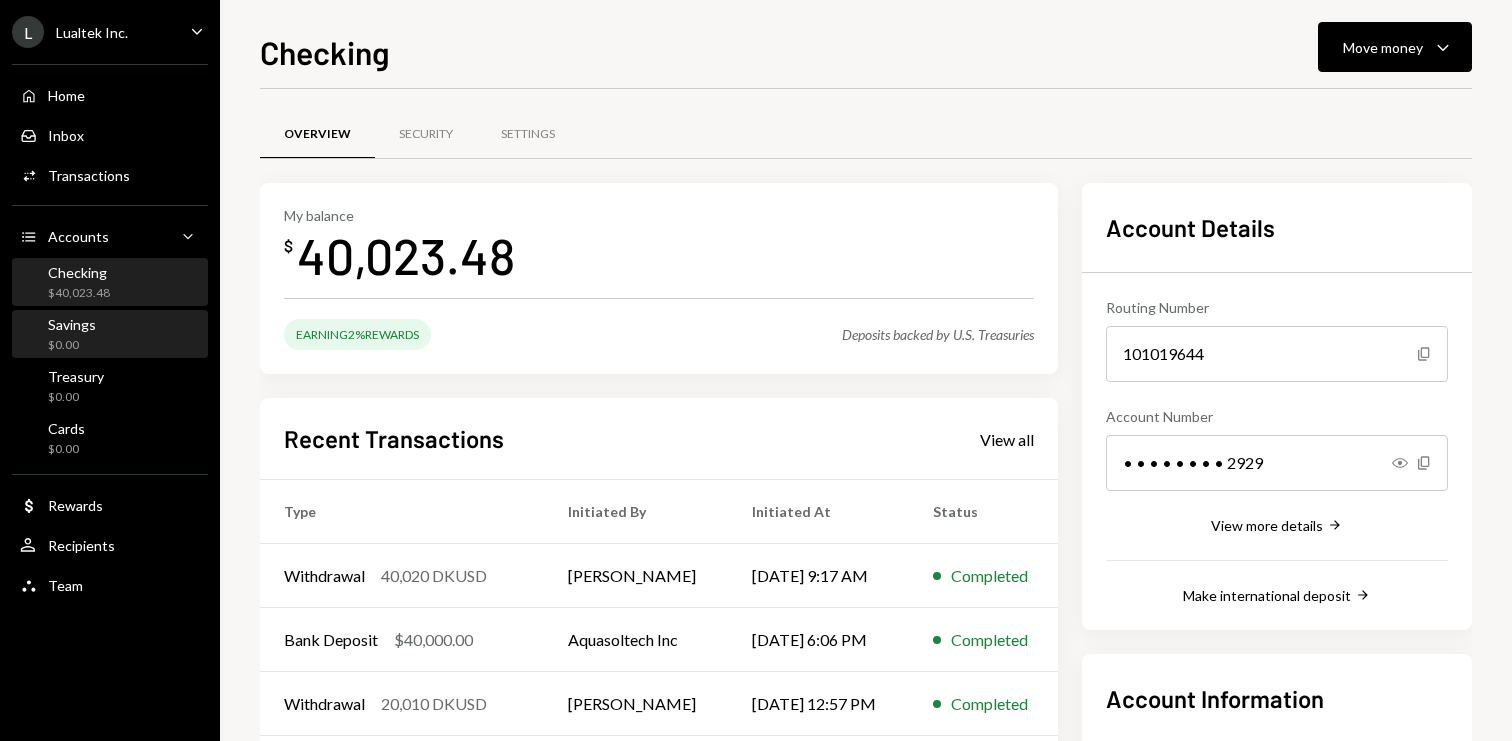click on "Savings $0.00" at bounding box center [110, 335] 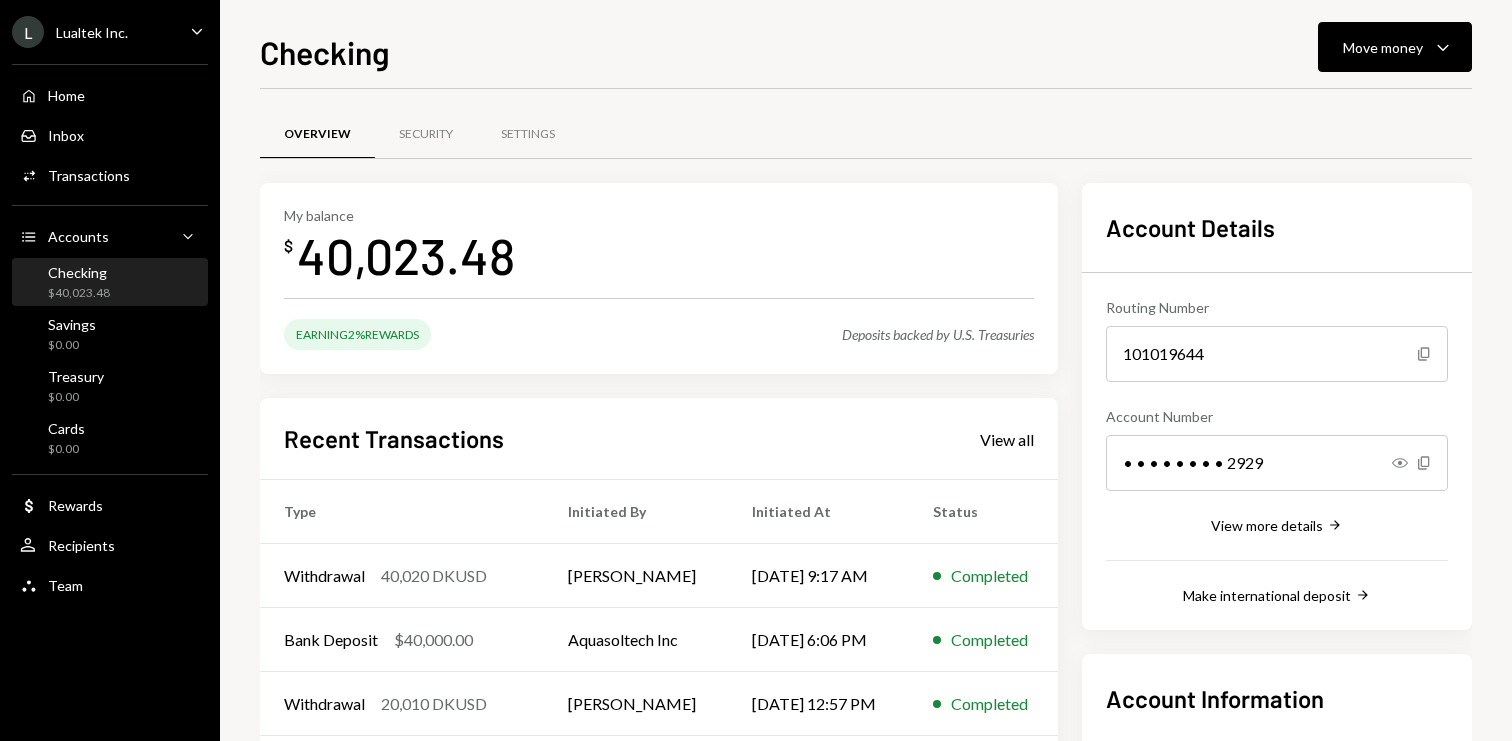 click on "Checking $40,023.48" at bounding box center [110, 283] 